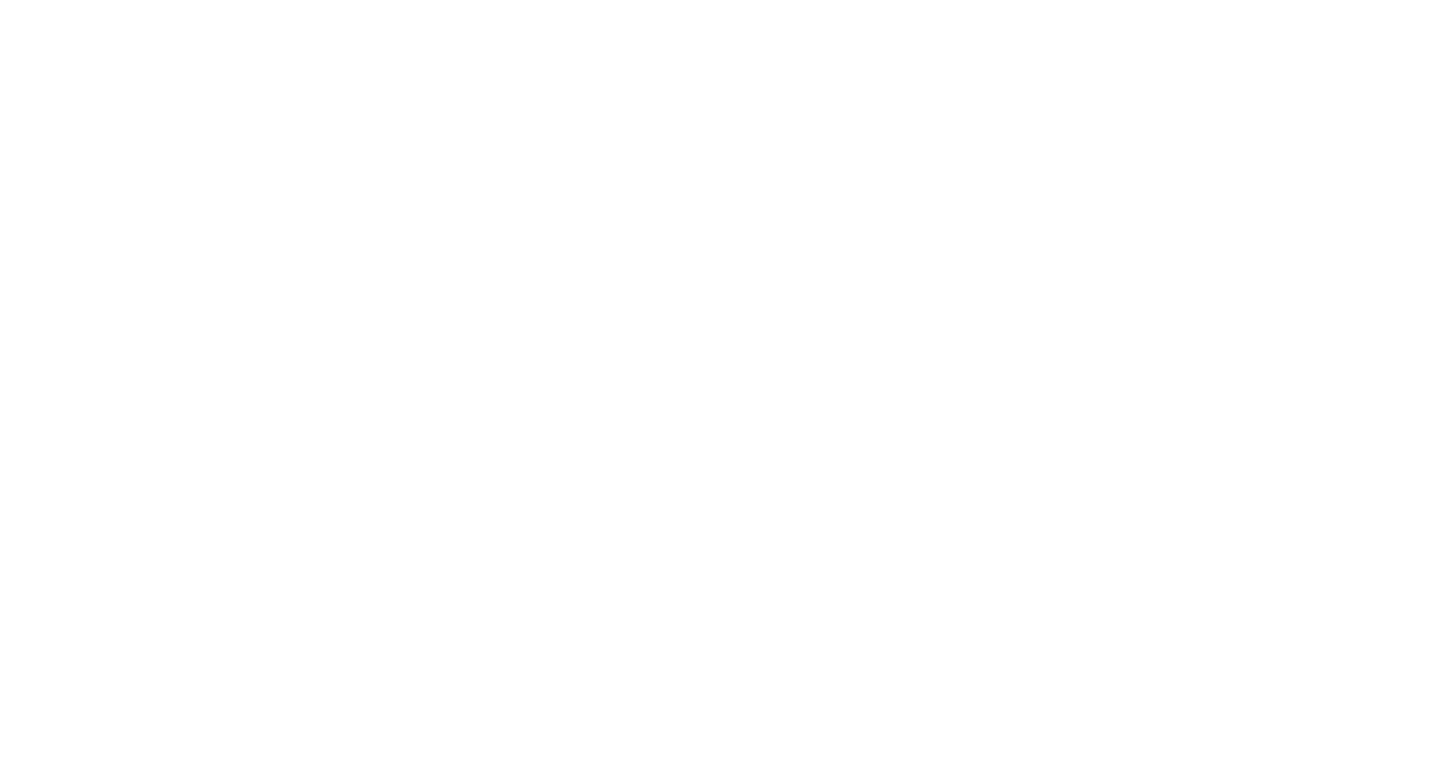 scroll, scrollTop: 0, scrollLeft: 0, axis: both 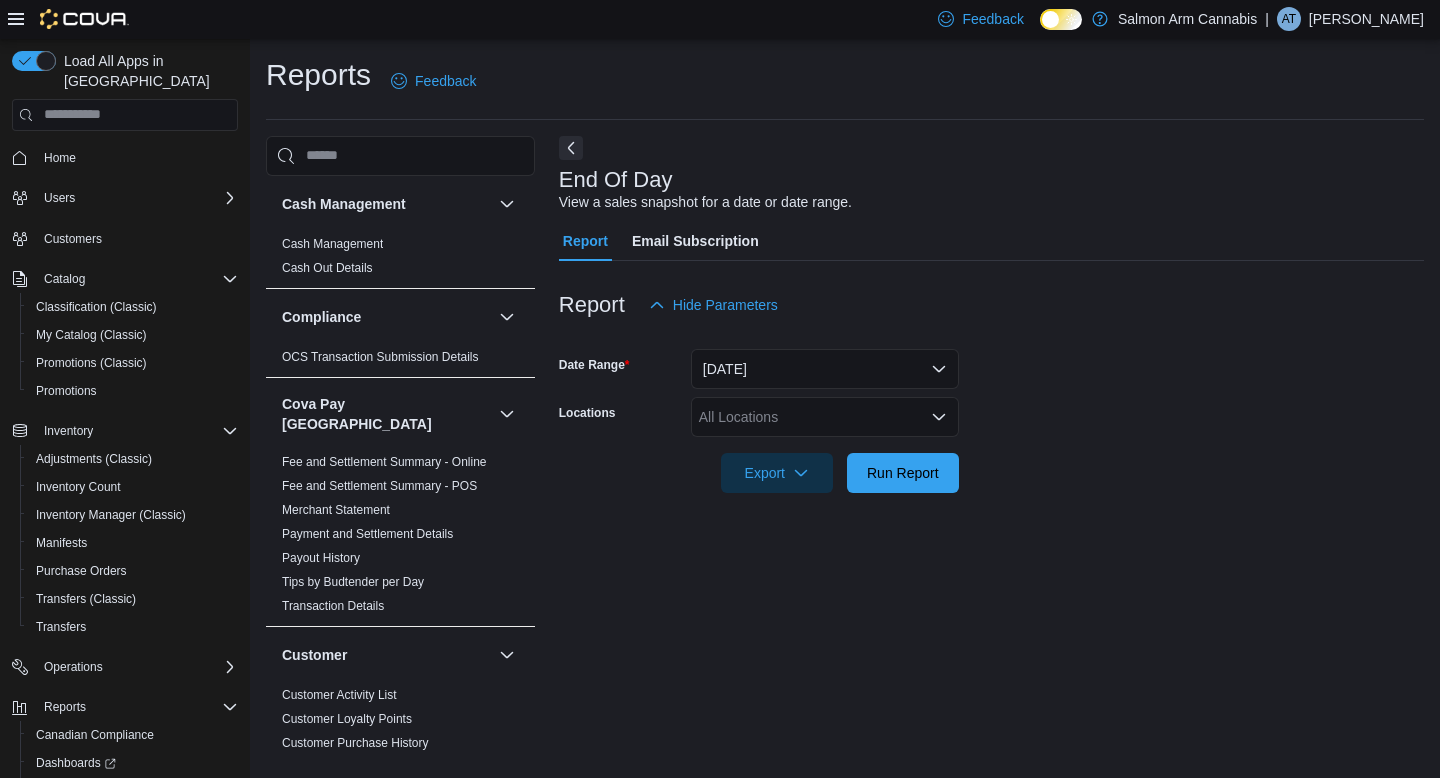 click at bounding box center [991, 445] 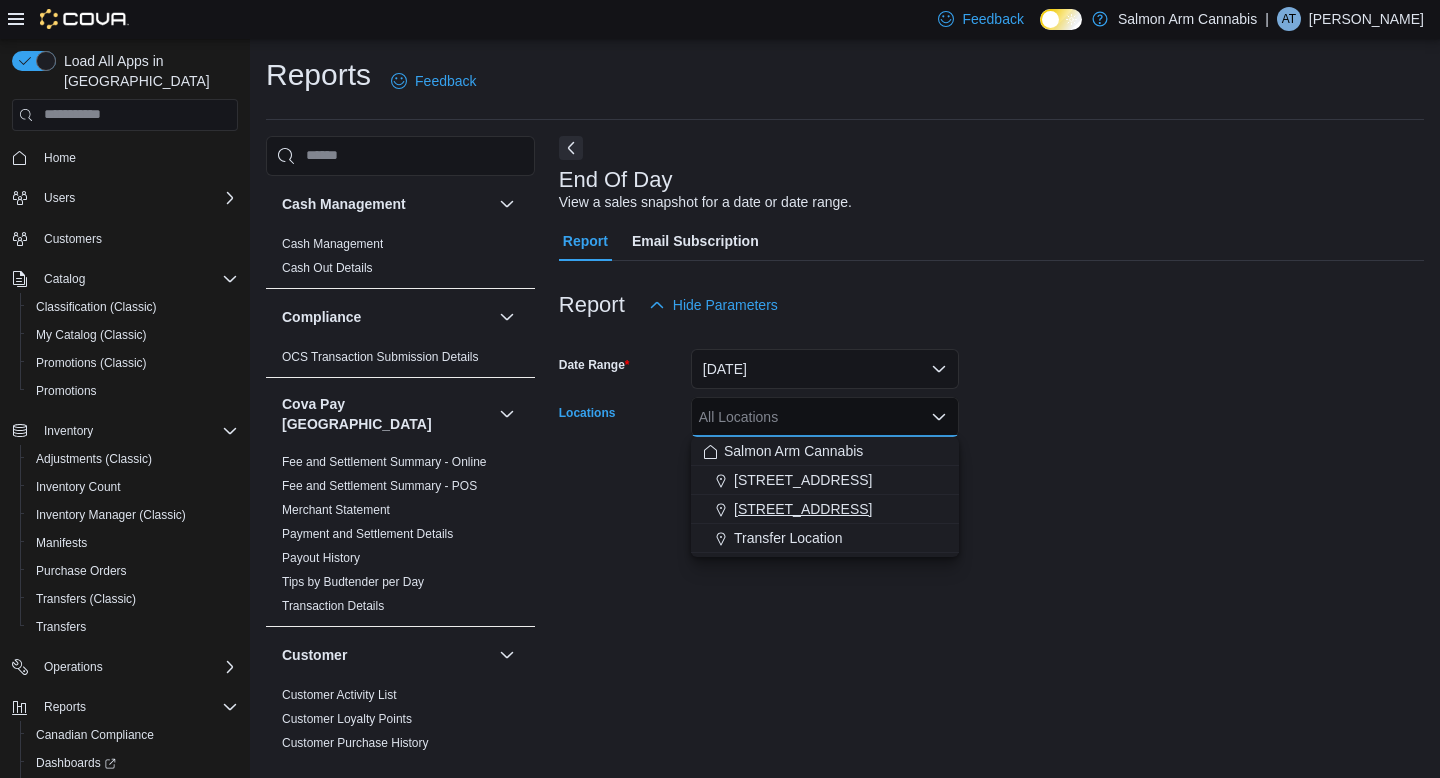 click on "[STREET_ADDRESS]" at bounding box center [803, 509] 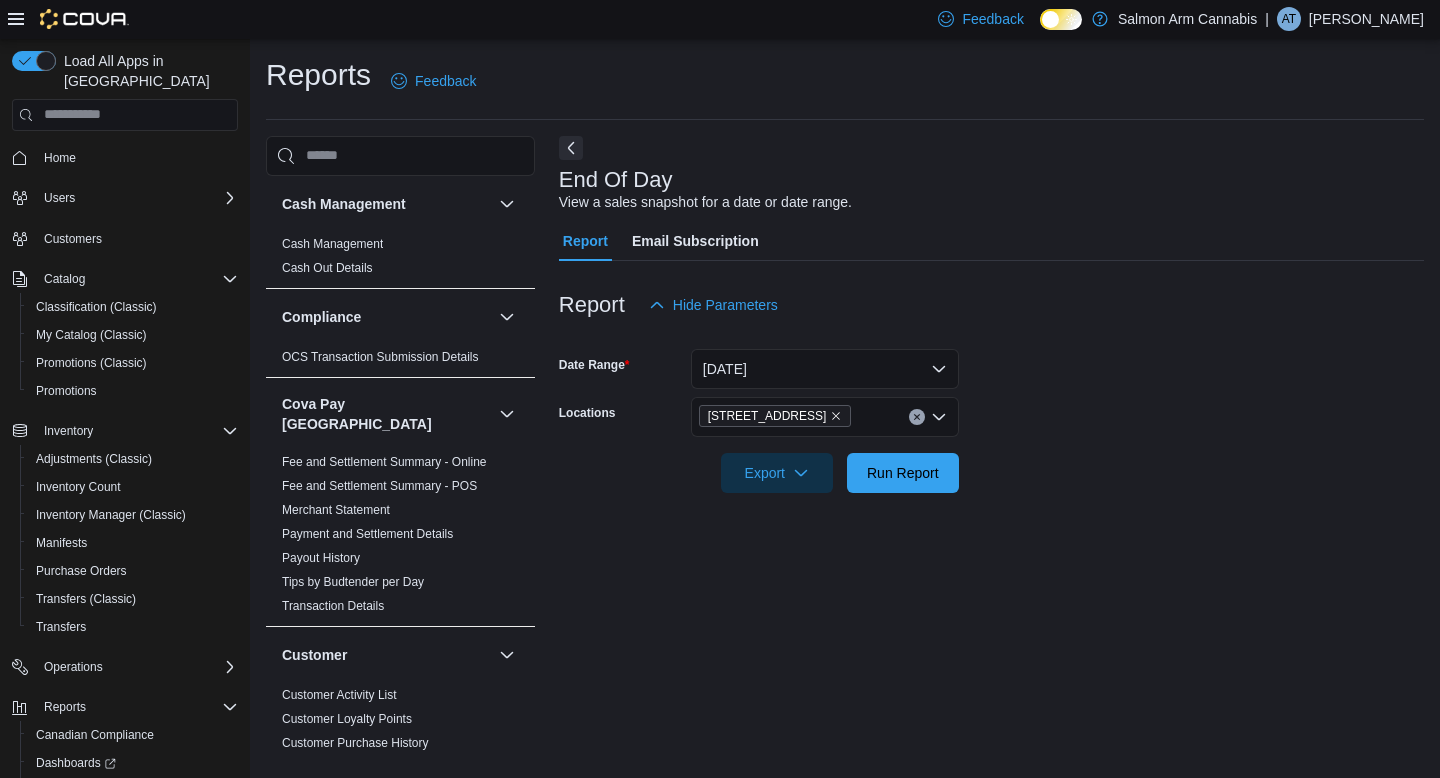 drag, startPoint x: 1026, startPoint y: 438, endPoint x: 980, endPoint y: 443, distance: 46.270943 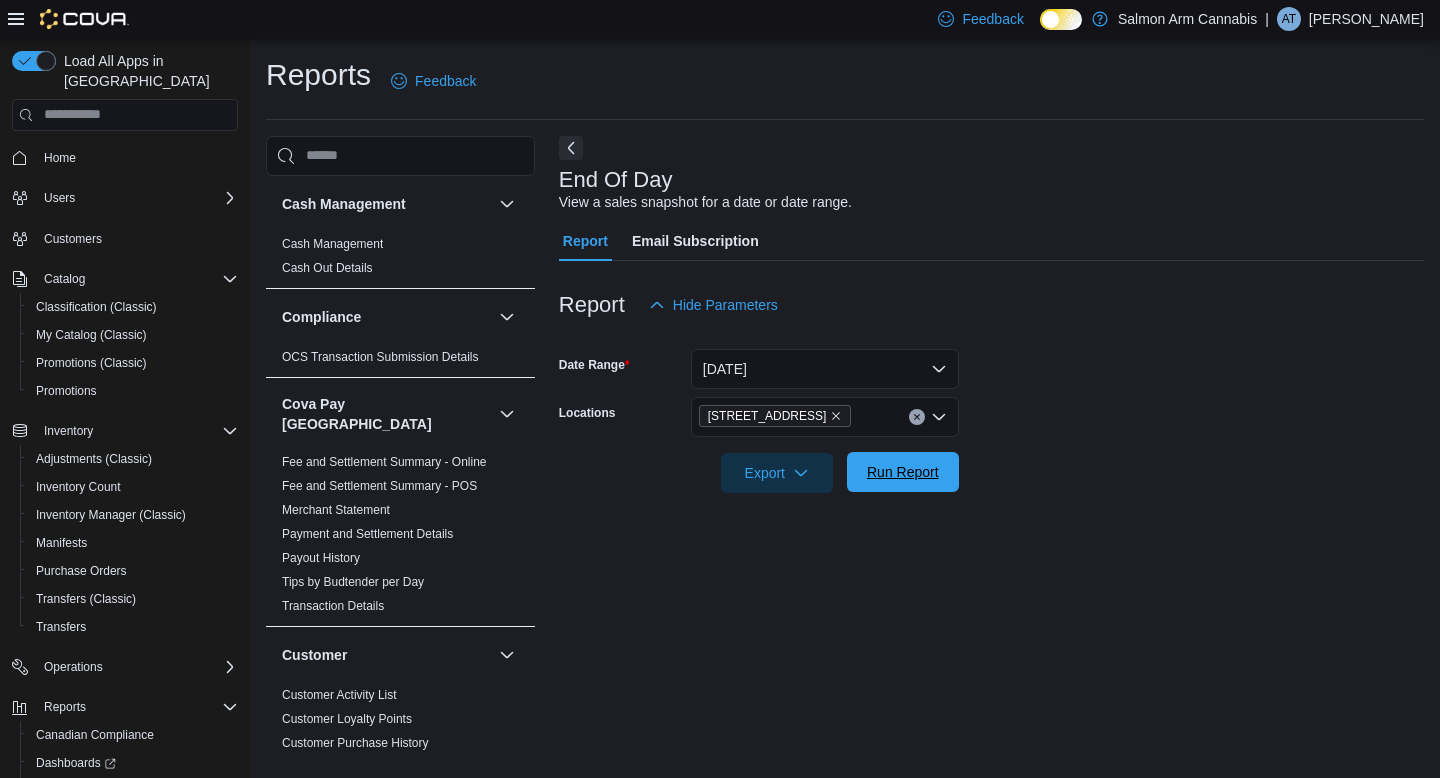 click on "Run Report" at bounding box center [903, 472] 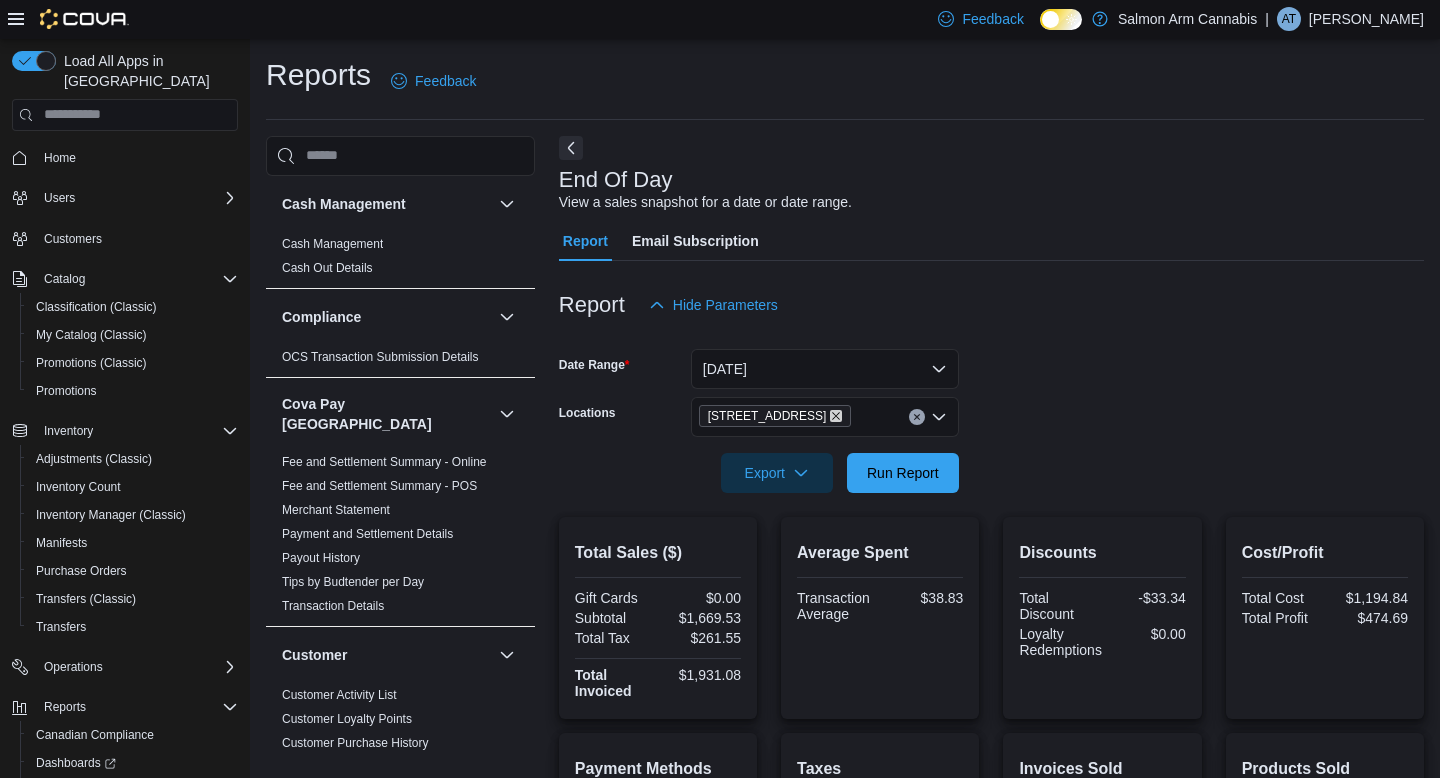 click 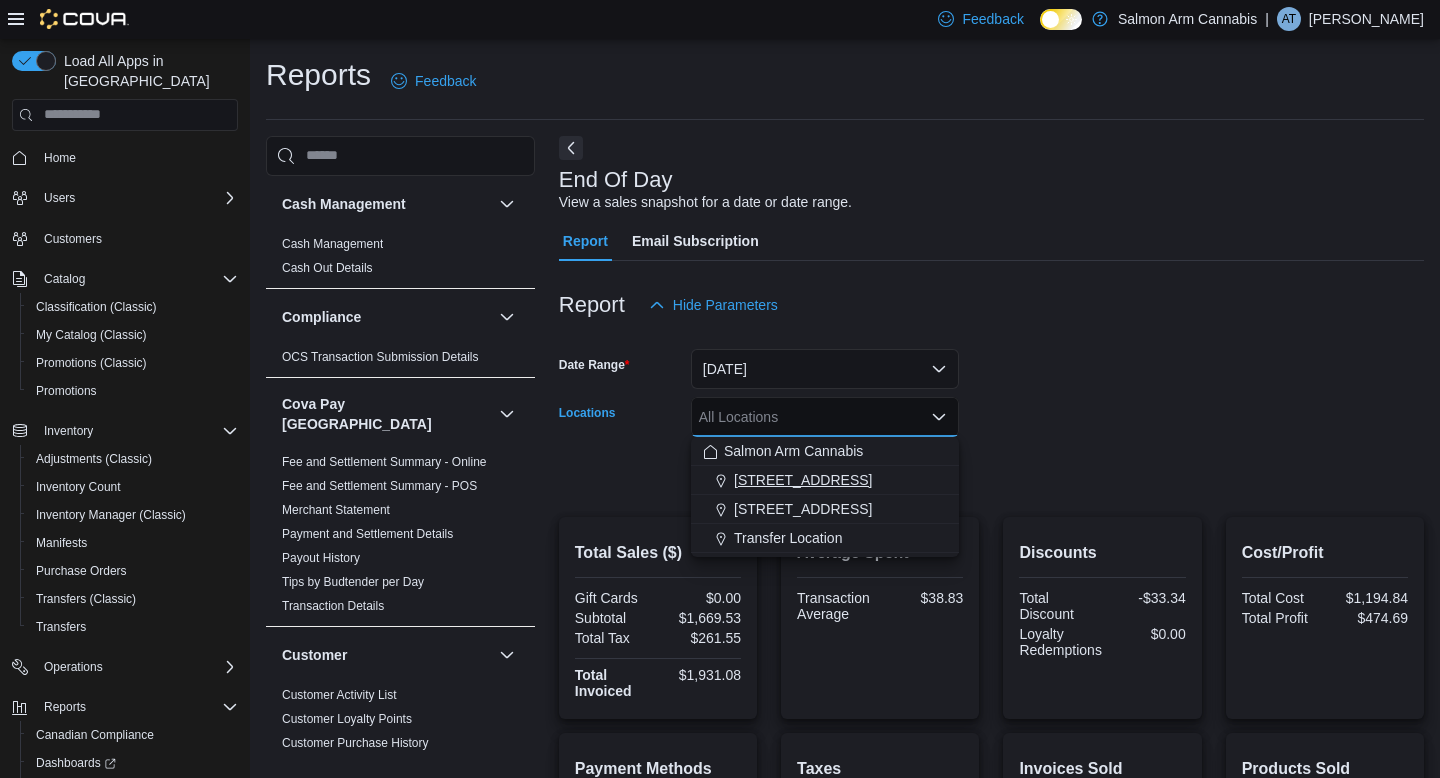 click on "[STREET_ADDRESS]" at bounding box center (803, 480) 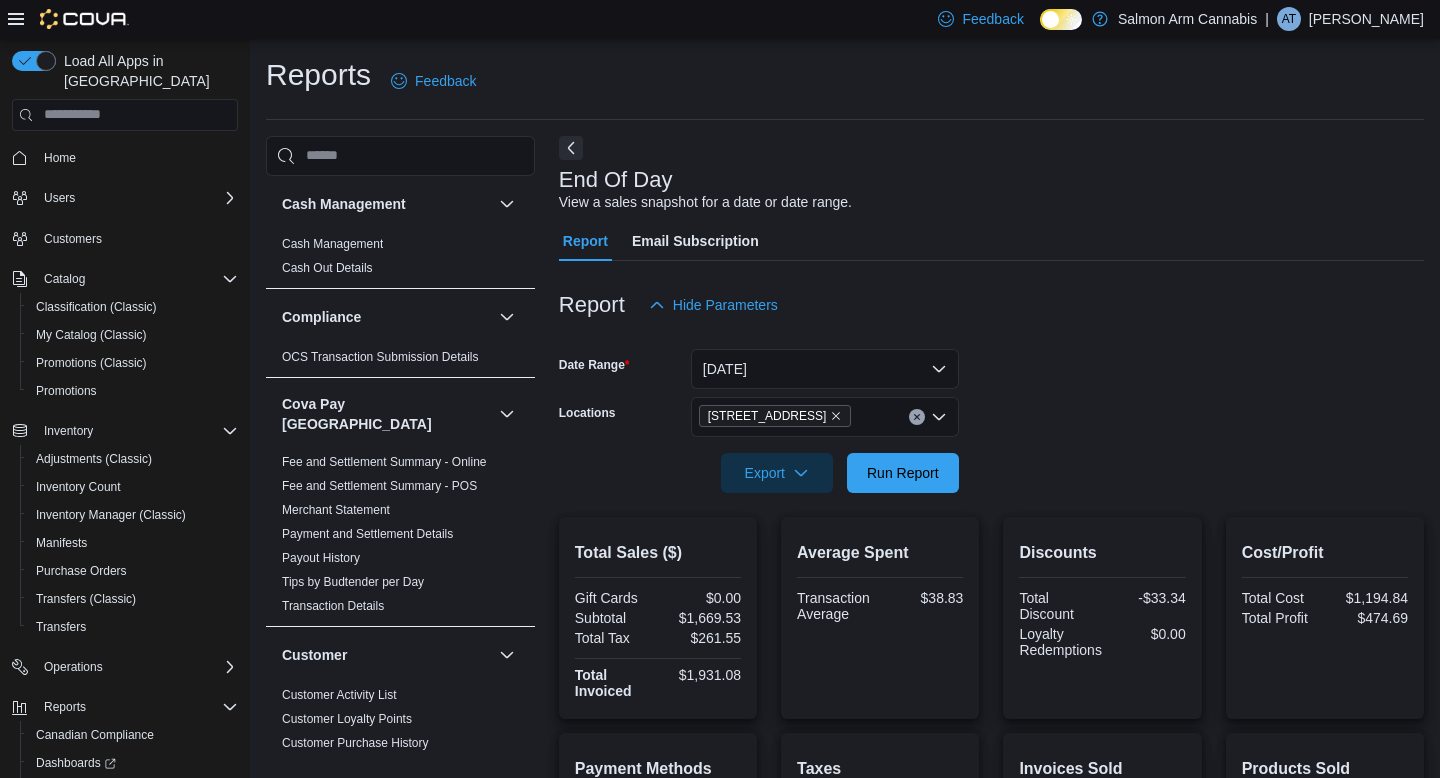 drag, startPoint x: 1077, startPoint y: 494, endPoint x: 976, endPoint y: 492, distance: 101.0198 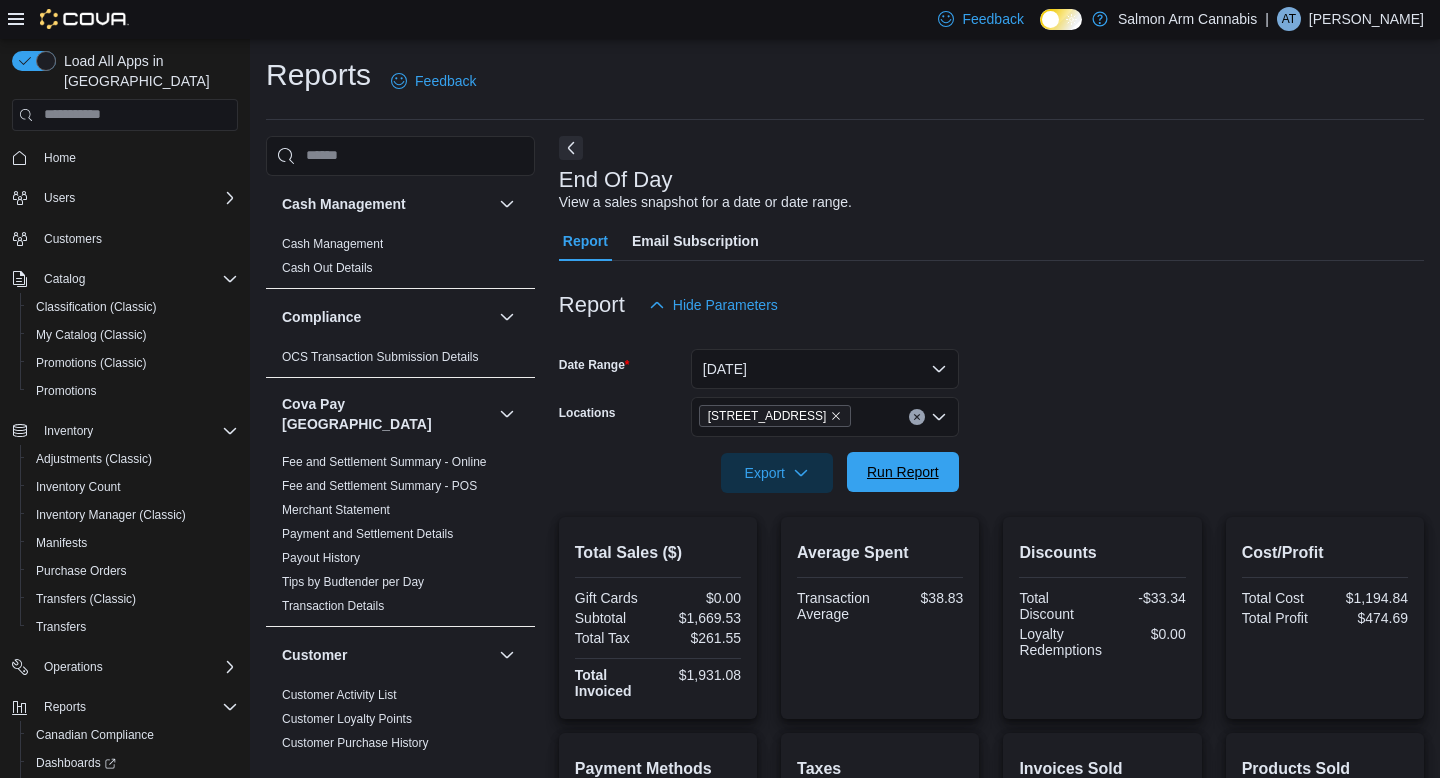 click on "Run Report" at bounding box center (903, 472) 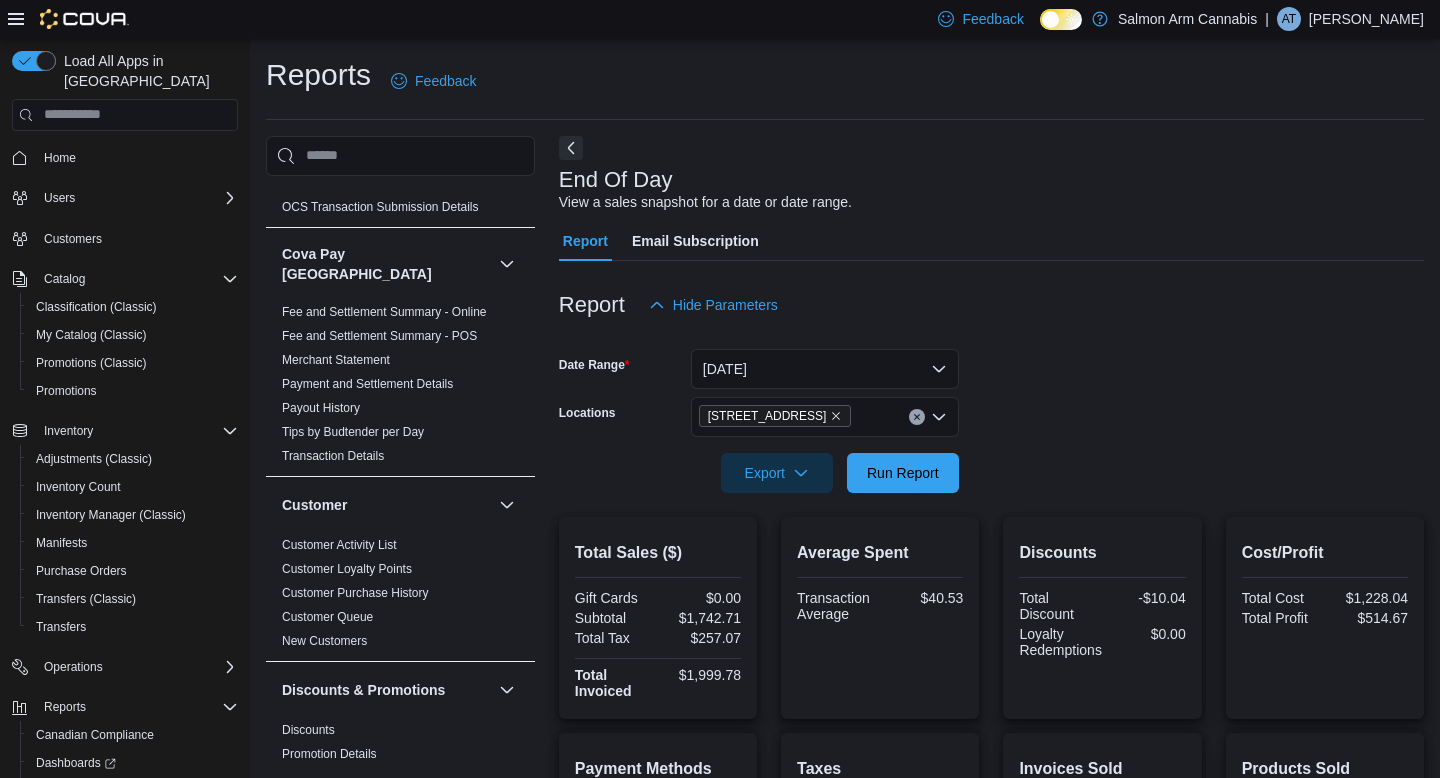 scroll, scrollTop: 232, scrollLeft: 0, axis: vertical 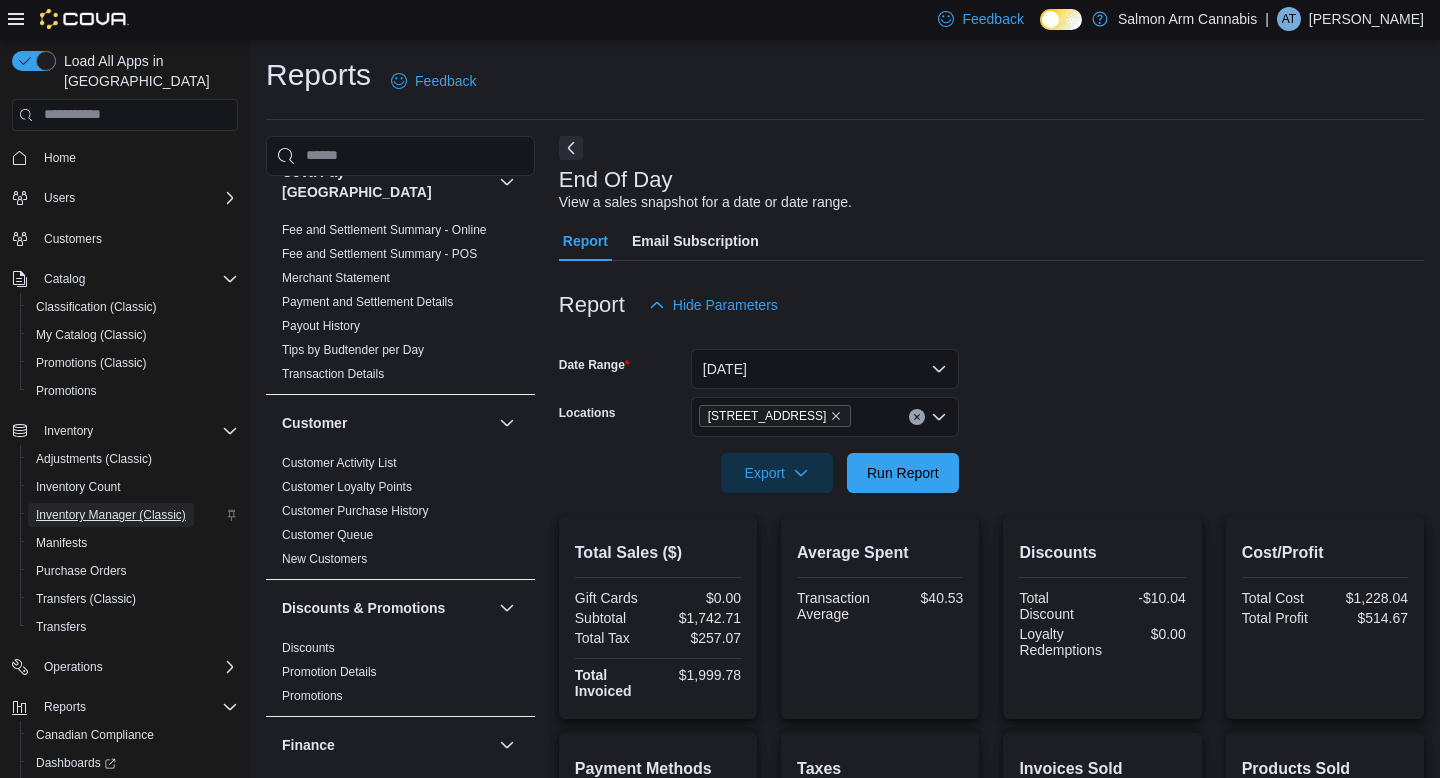 click on "Inventory Manager (Classic)" at bounding box center (111, 515) 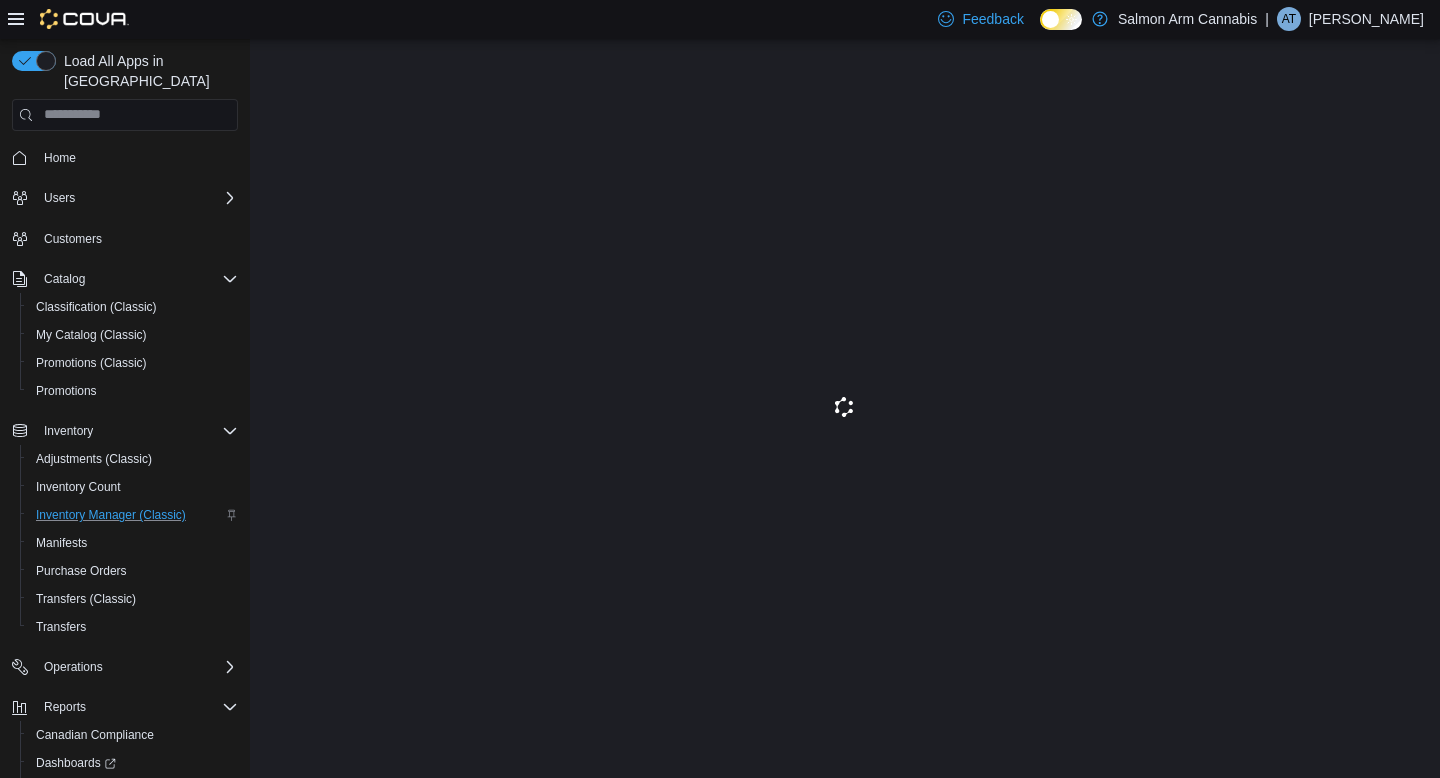 scroll, scrollTop: 0, scrollLeft: 0, axis: both 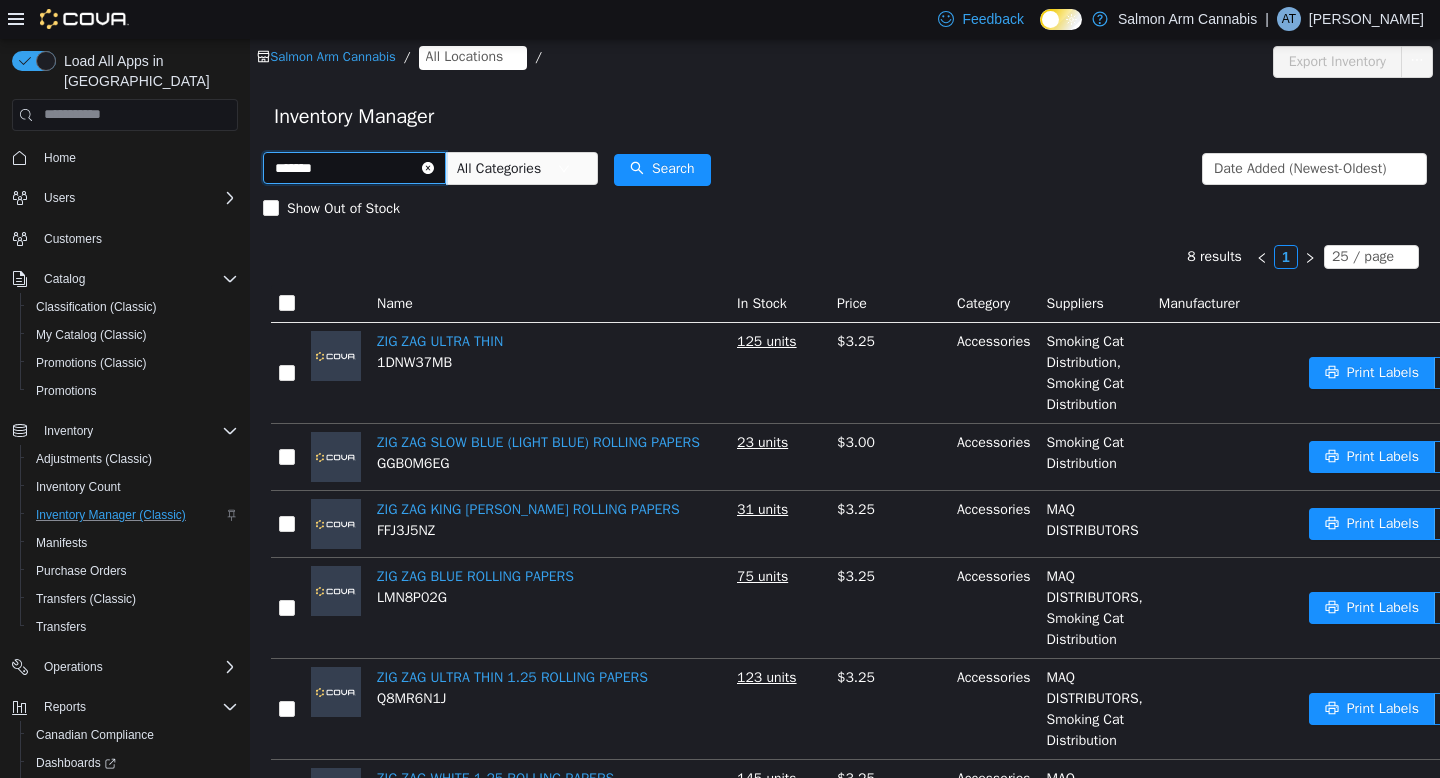 click on "*******" at bounding box center (354, 167) 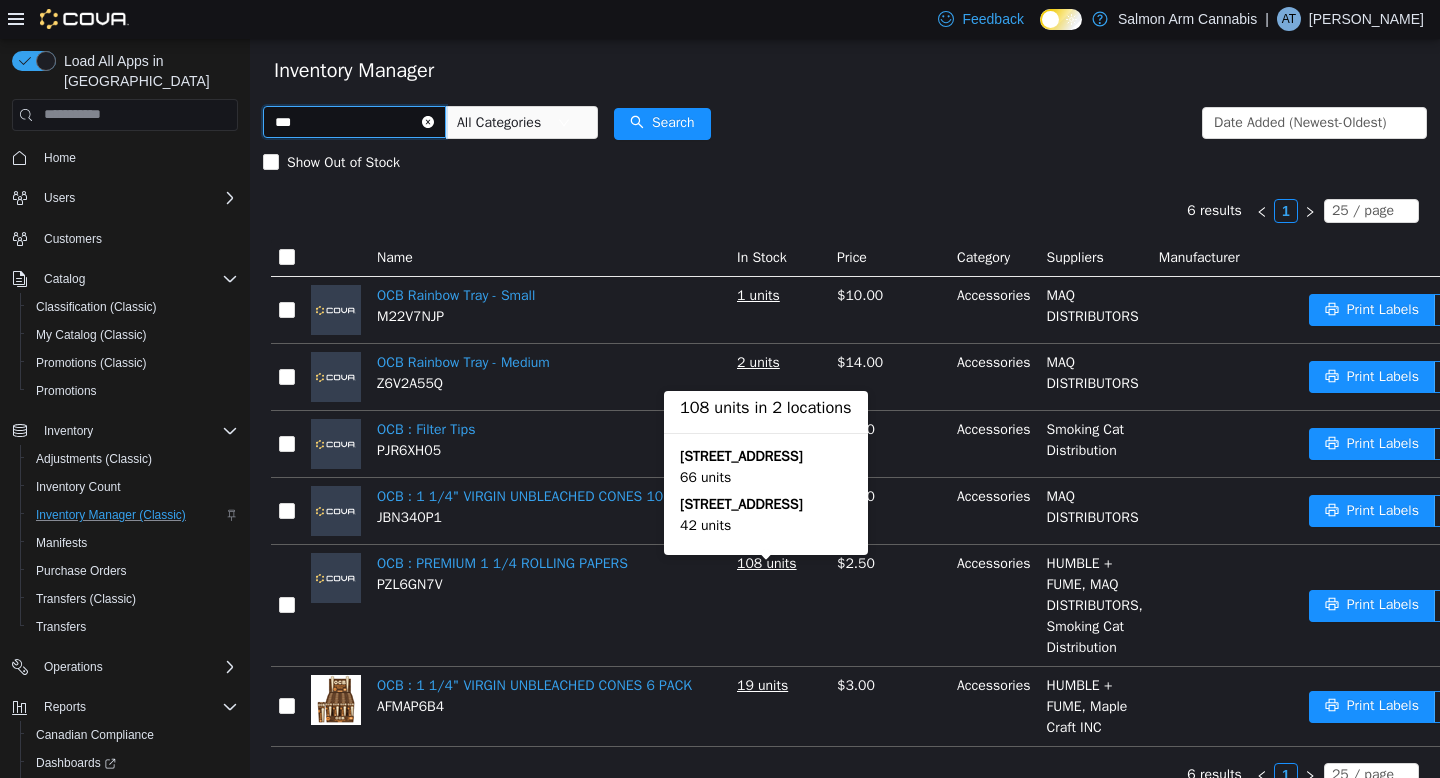 scroll, scrollTop: 84, scrollLeft: 0, axis: vertical 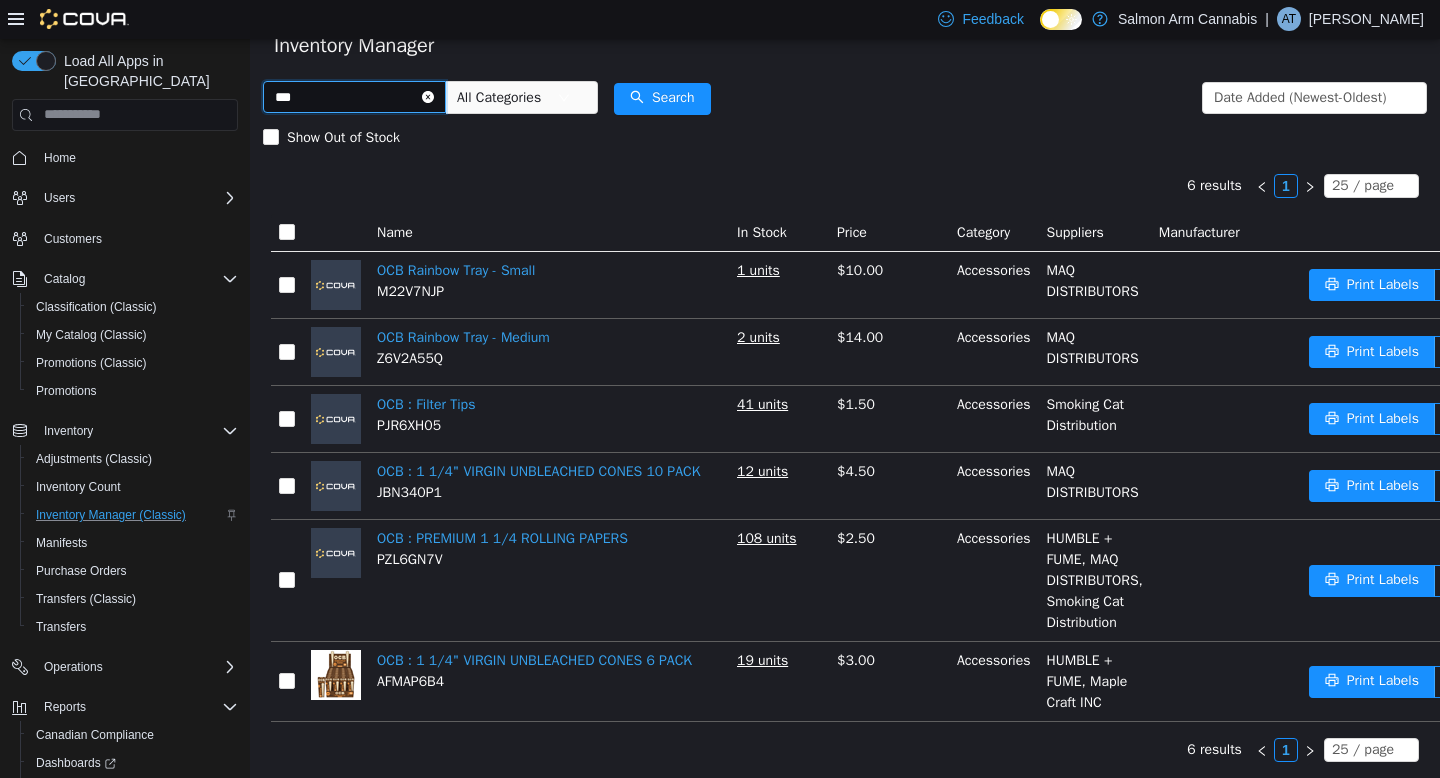 click on "***" at bounding box center [354, 96] 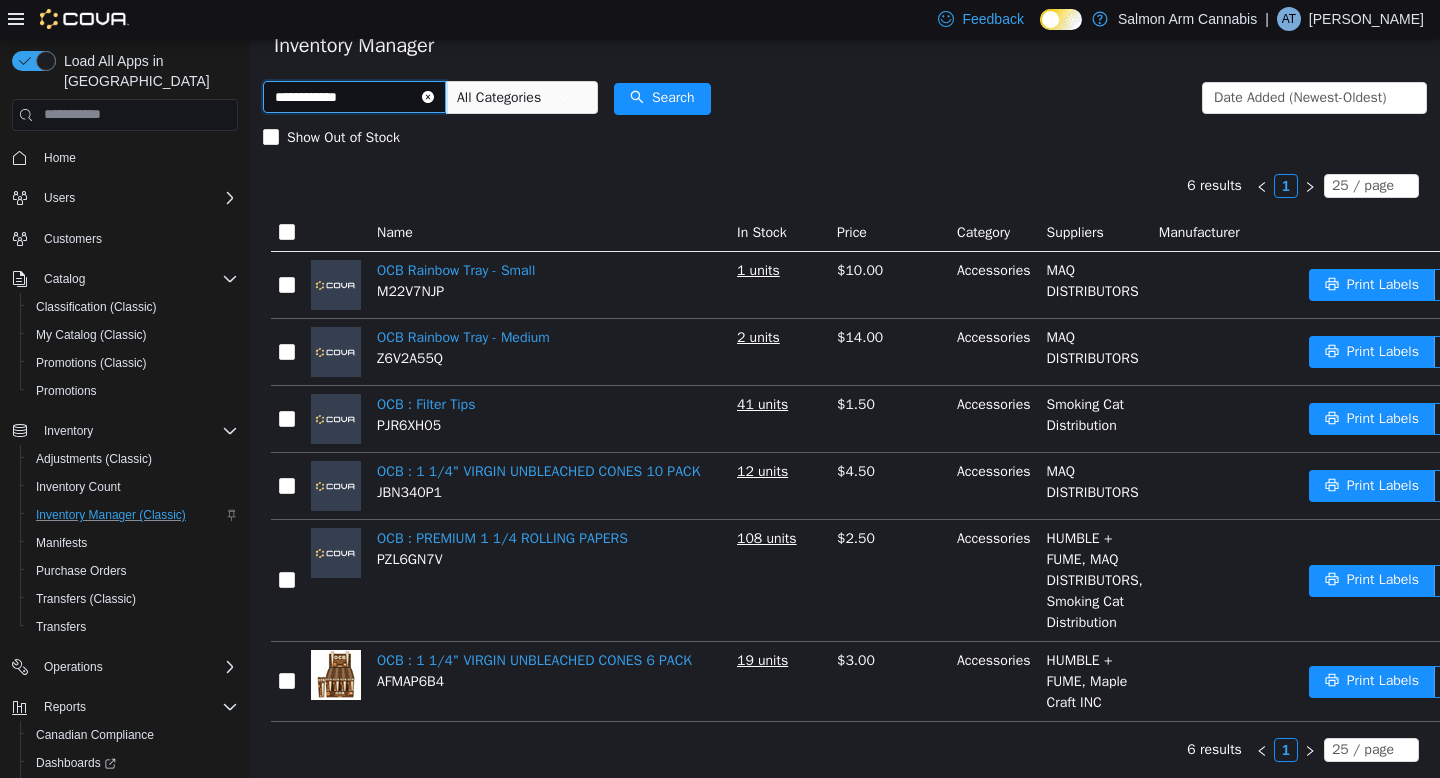 type on "**********" 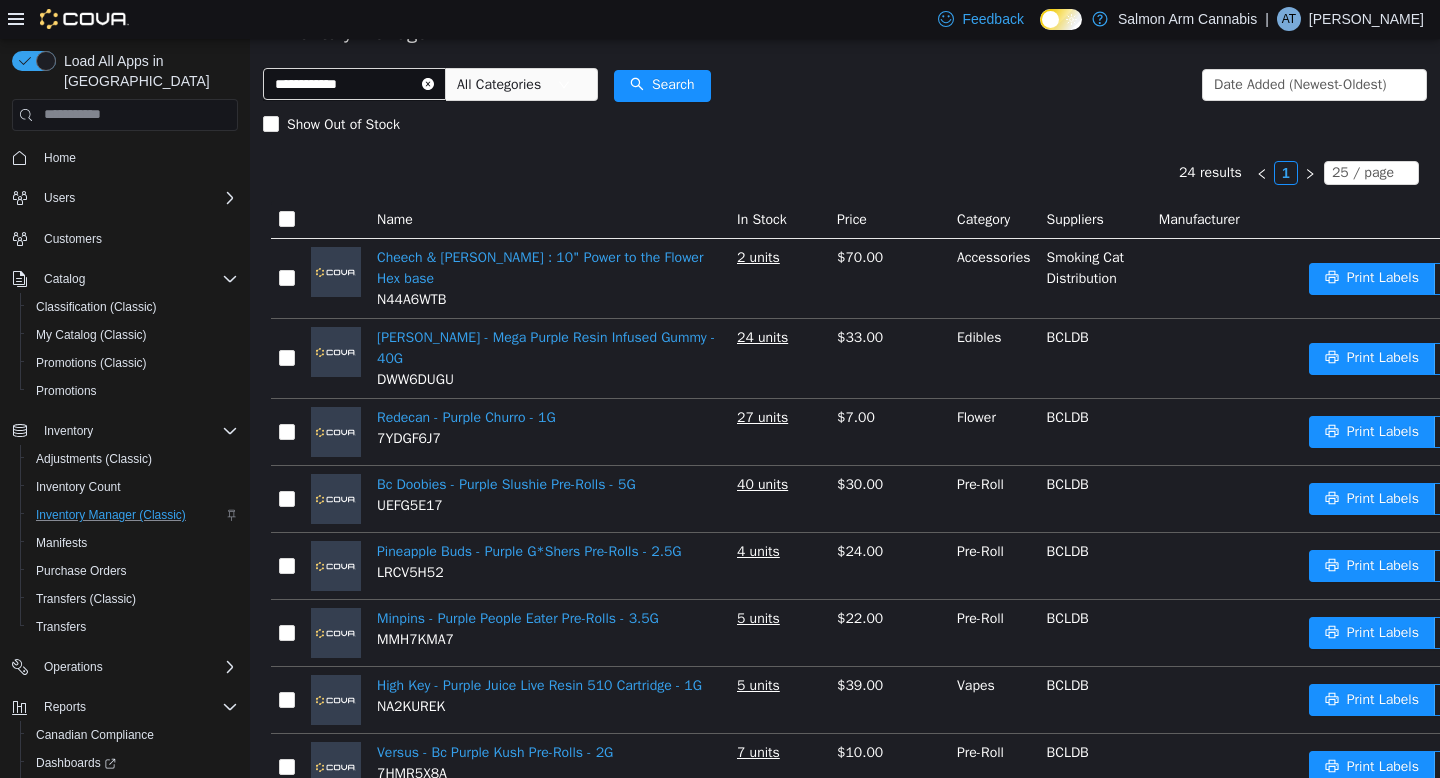 click on "All Categories" at bounding box center [502, 84] 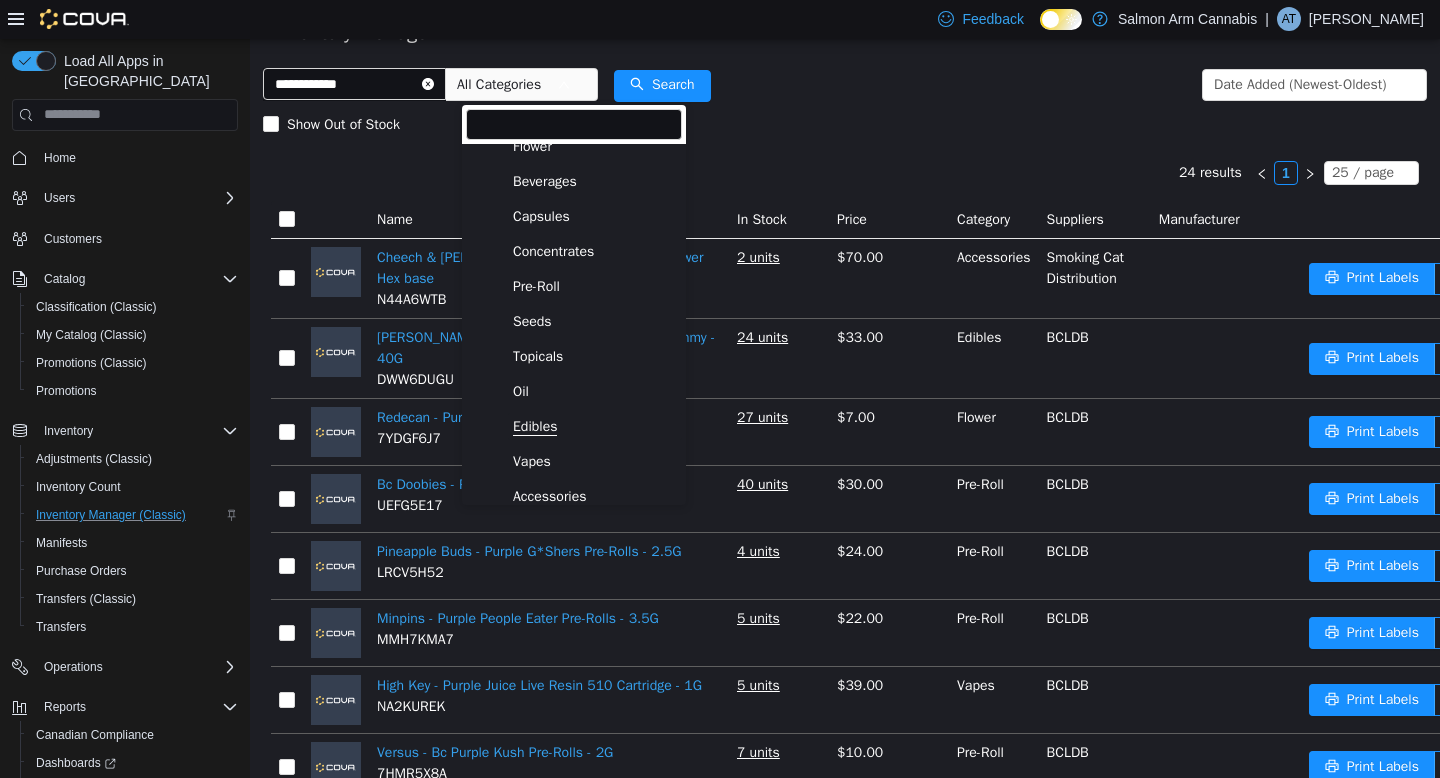scroll, scrollTop: 76, scrollLeft: 0, axis: vertical 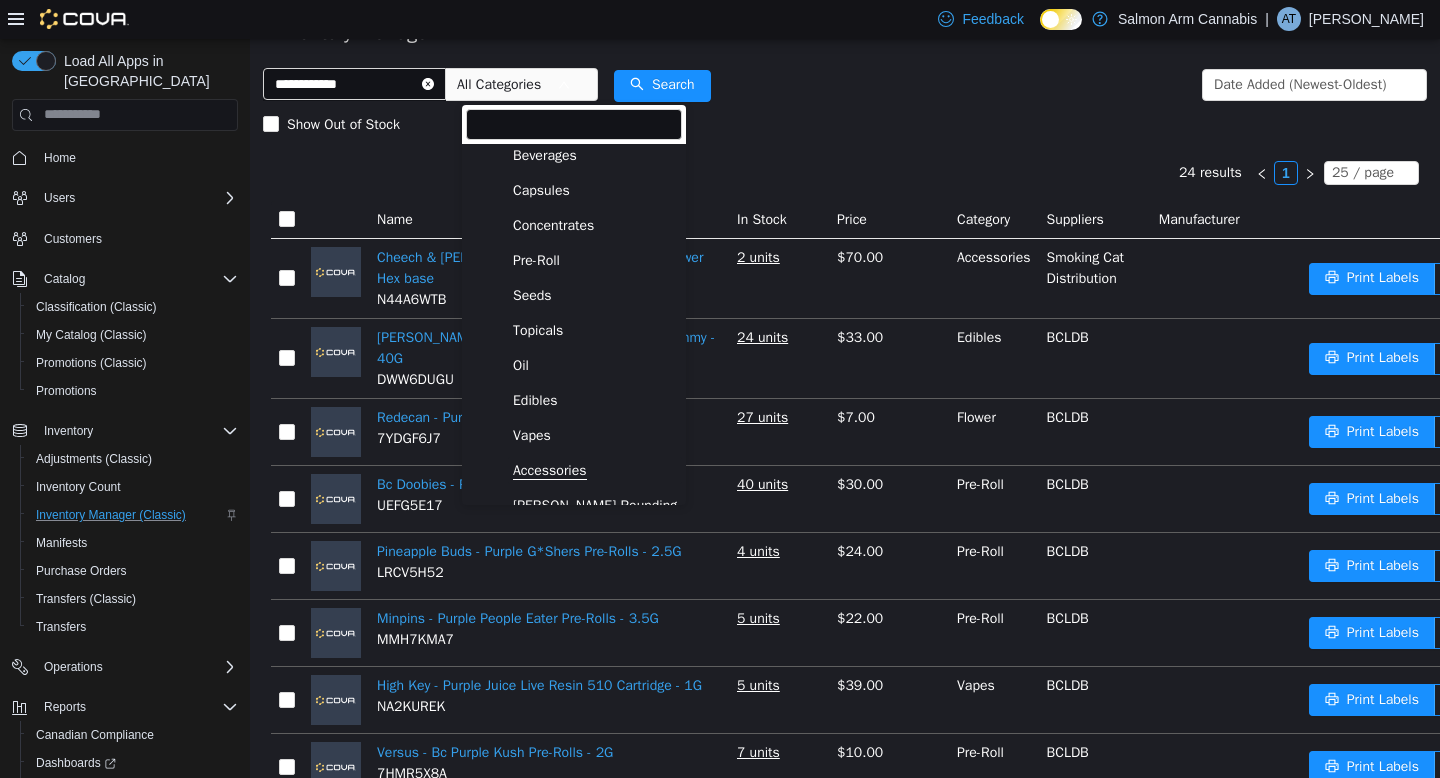 click on "Accessories" at bounding box center (550, 470) 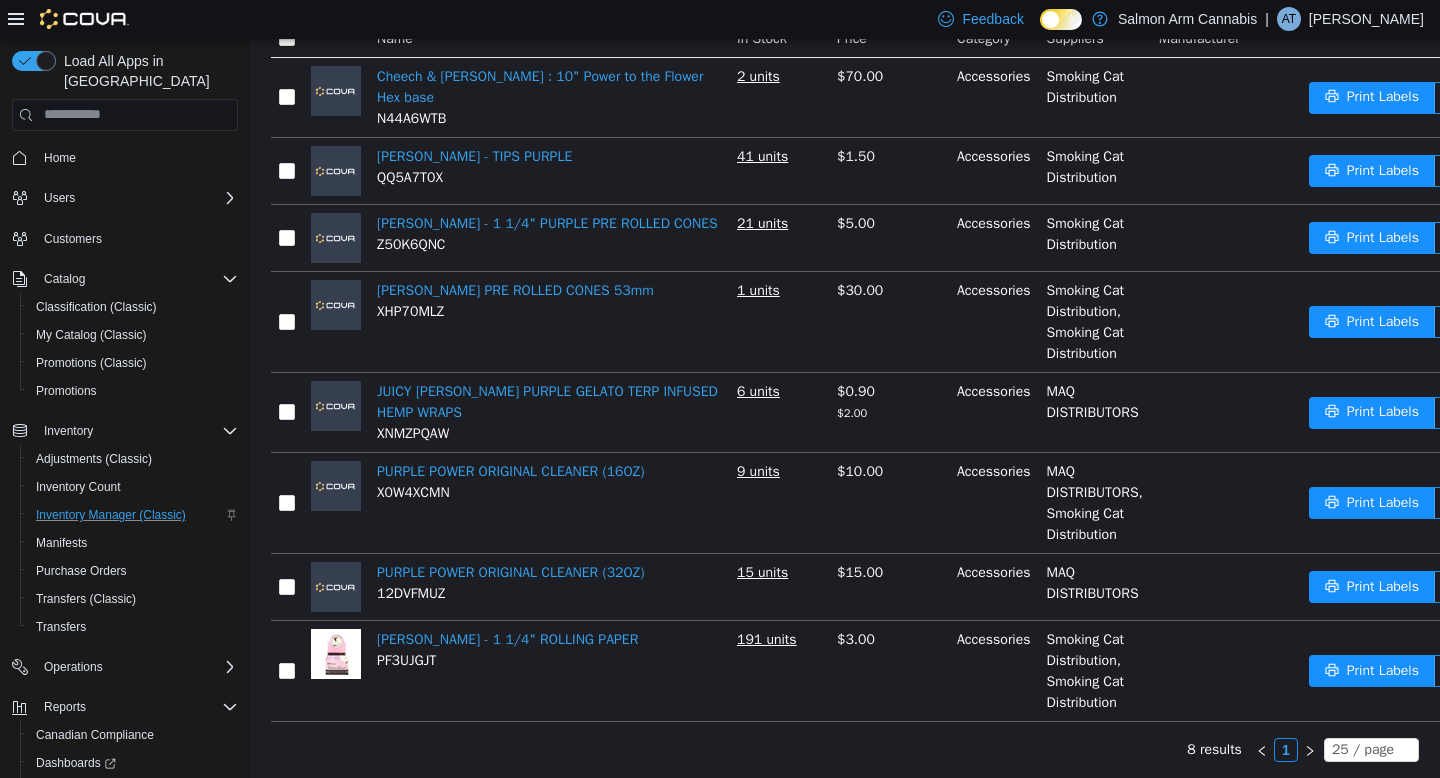 scroll, scrollTop: 0, scrollLeft: 0, axis: both 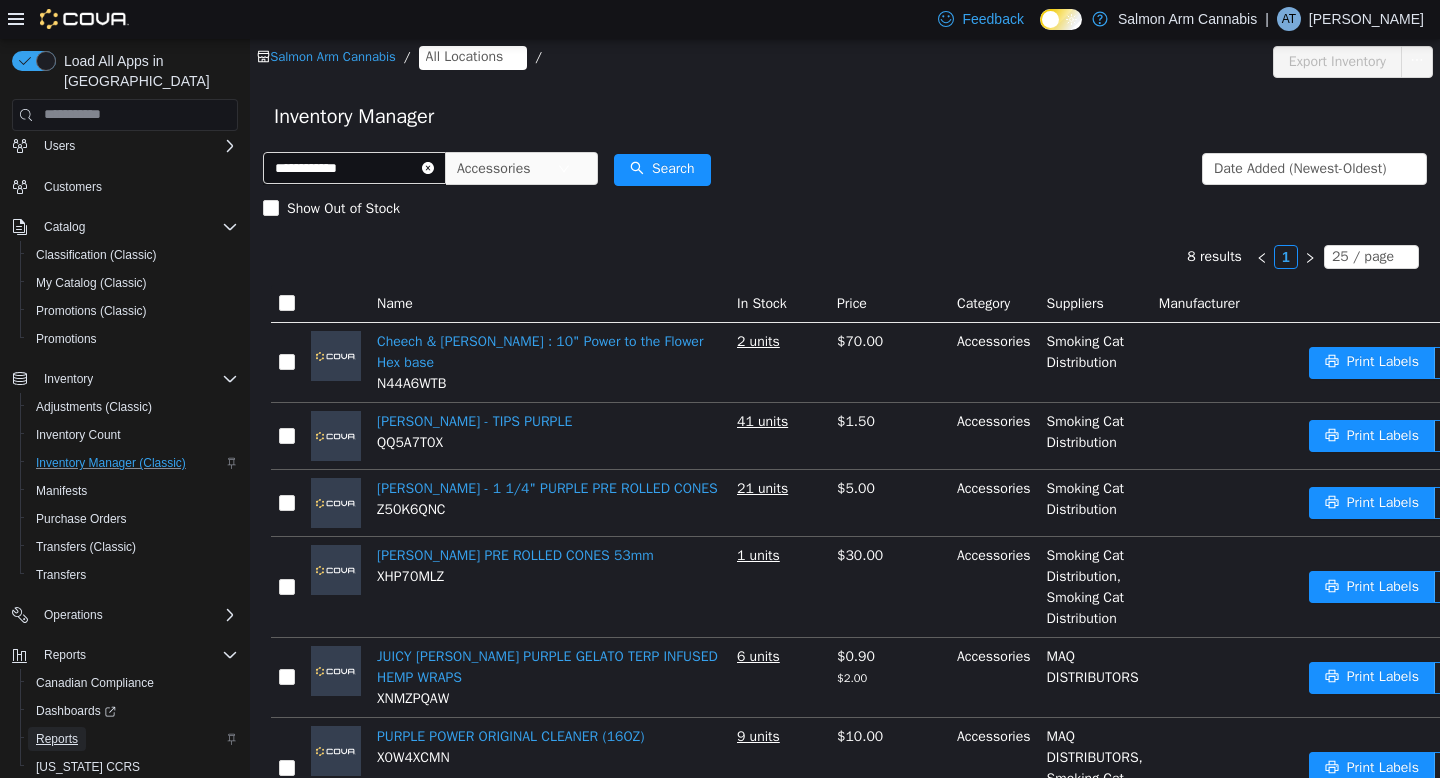 click on "Reports" at bounding box center (57, 739) 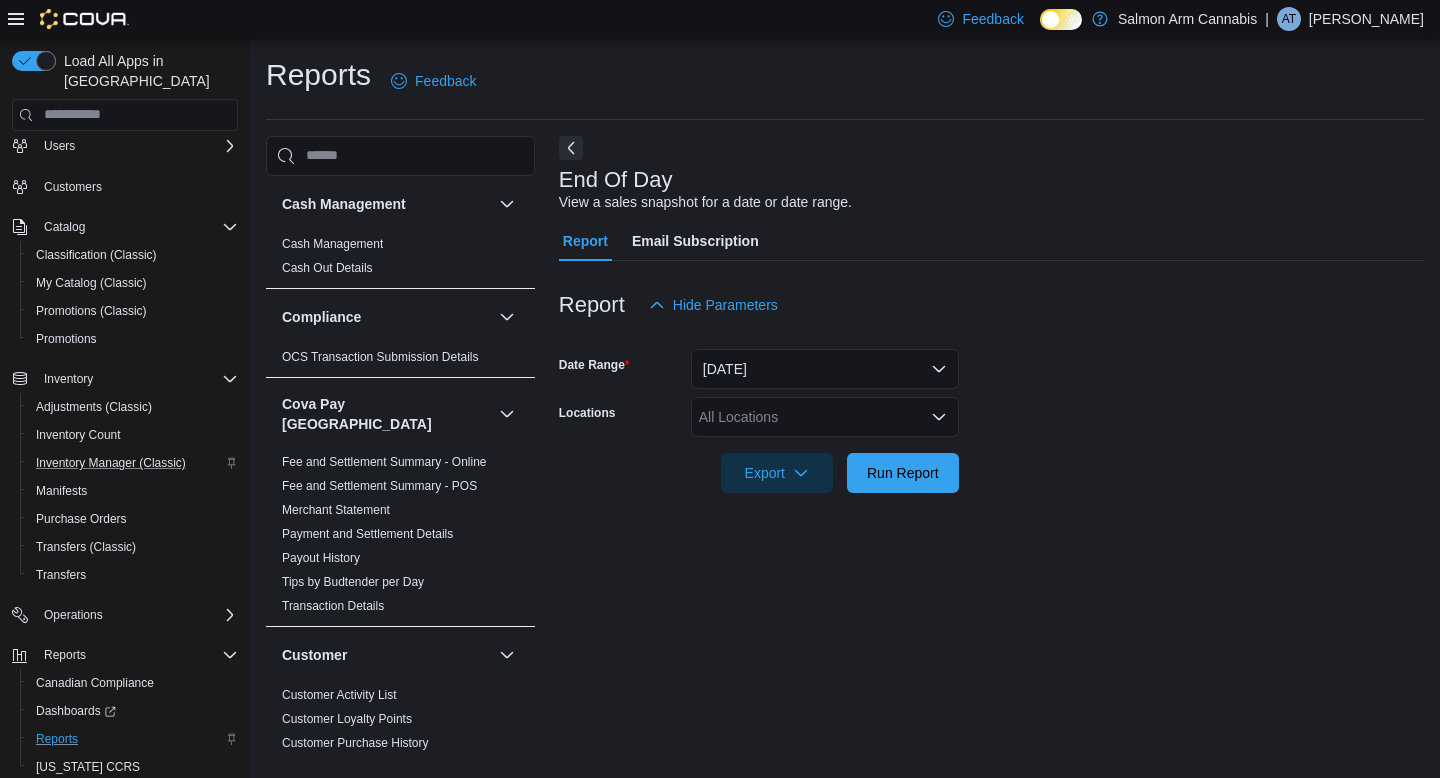 click on "All Locations" at bounding box center (825, 417) 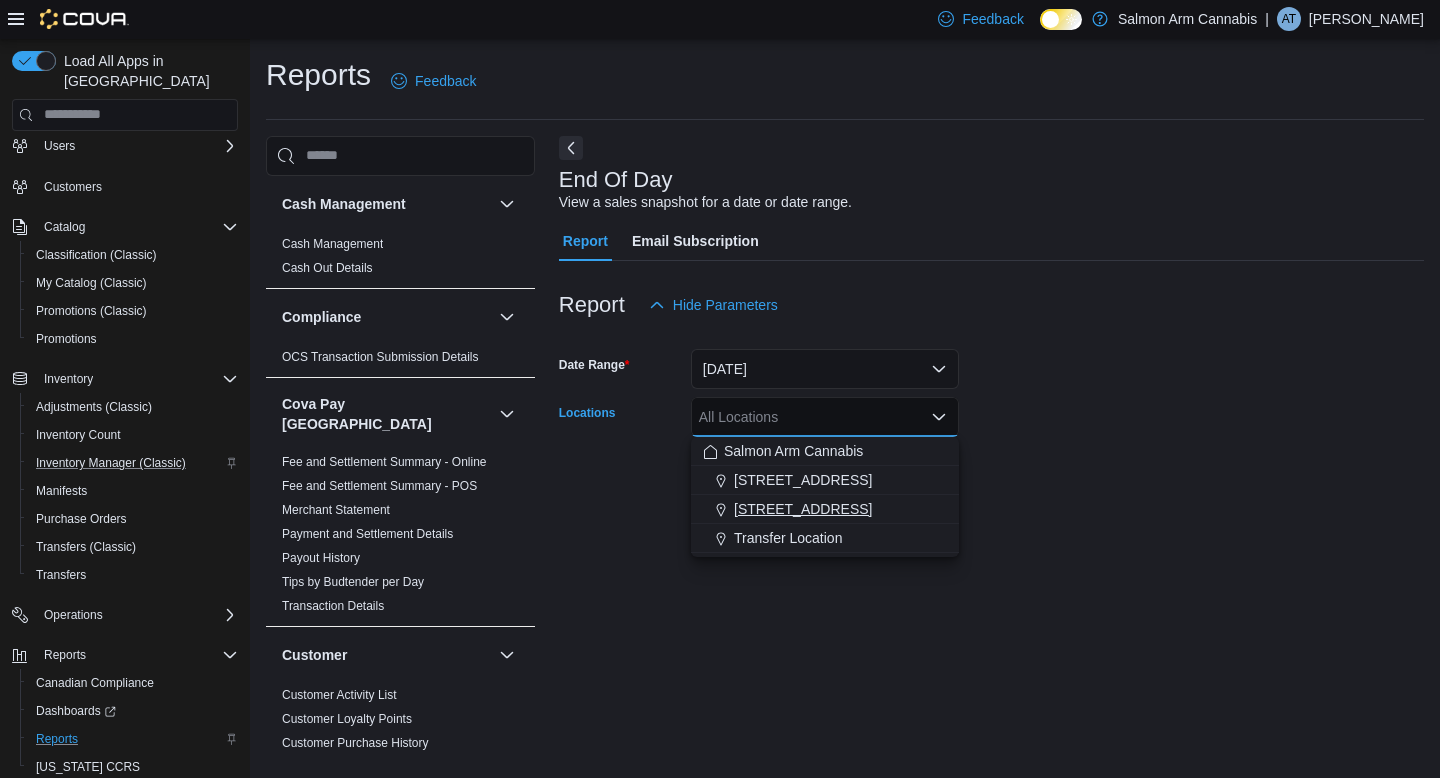 click on "[STREET_ADDRESS]" at bounding box center (803, 509) 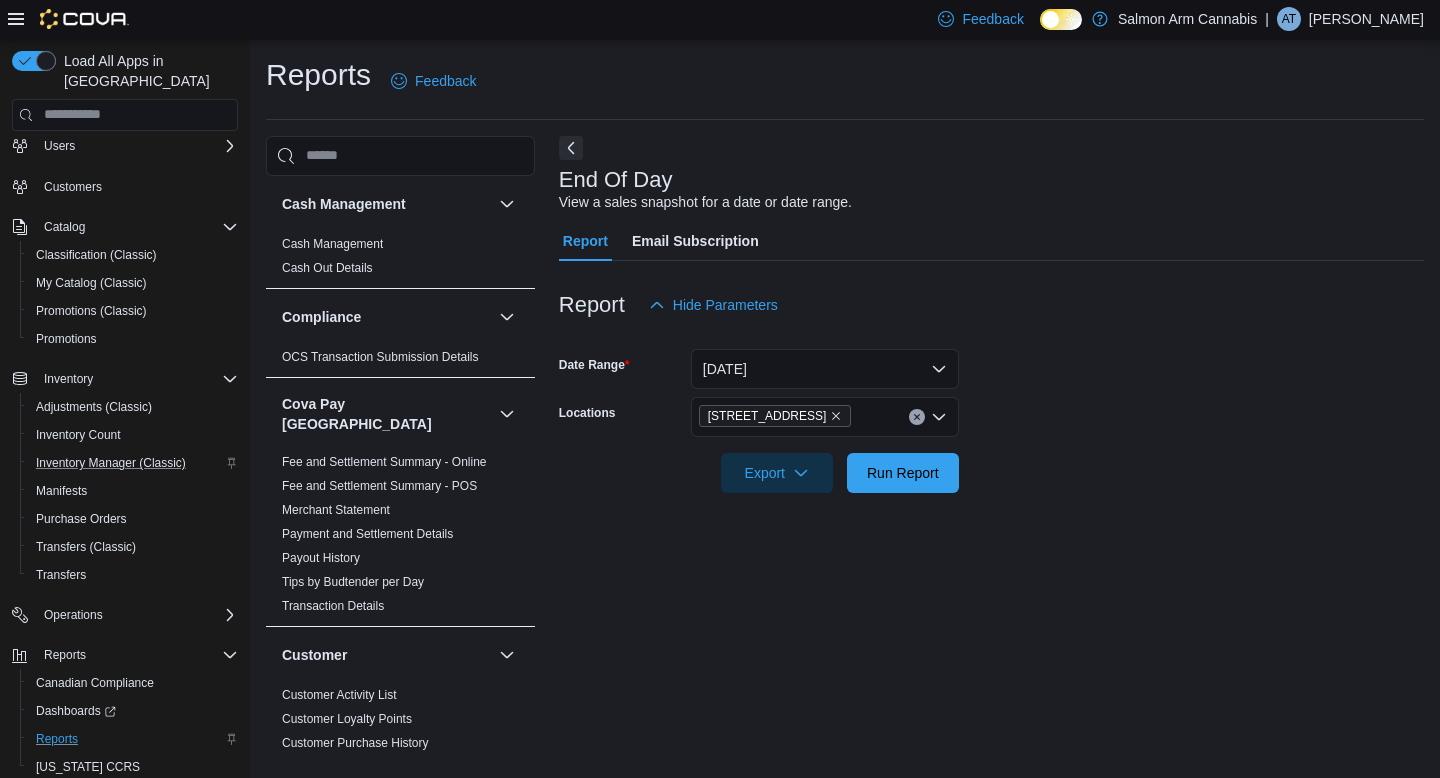click on "Date Range [DATE] Locations [STREET_ADDRESS] Export  Run Report" at bounding box center (991, 409) 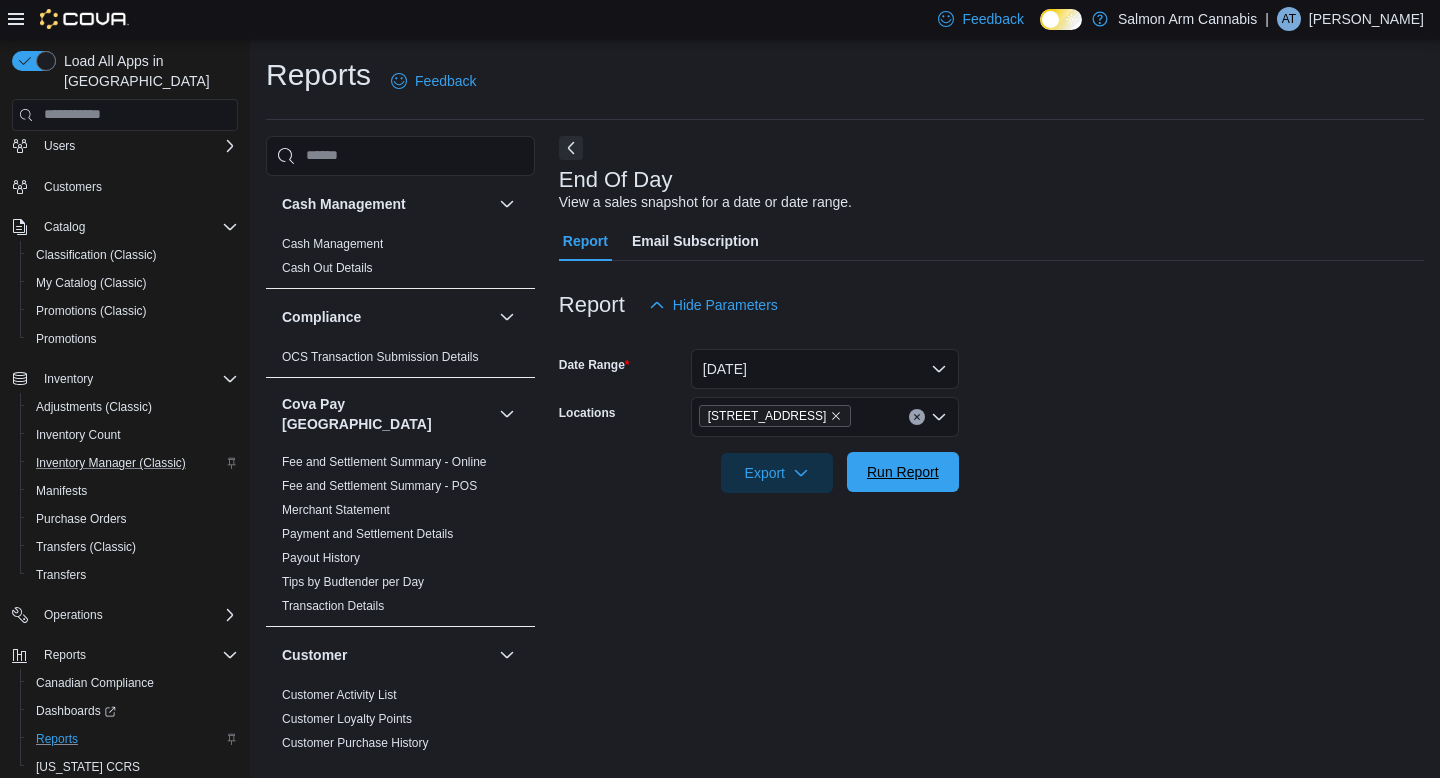 click on "Run Report" at bounding box center [903, 472] 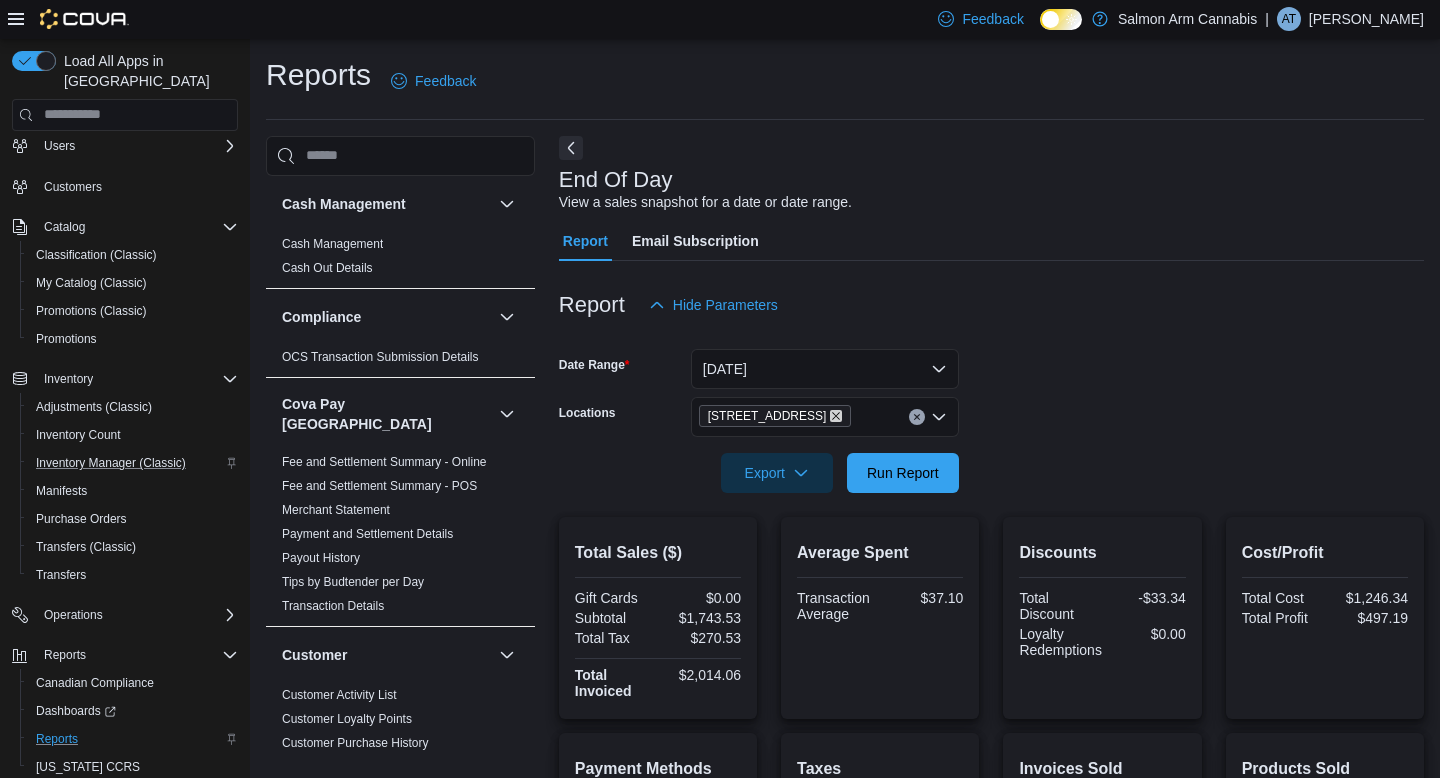 click 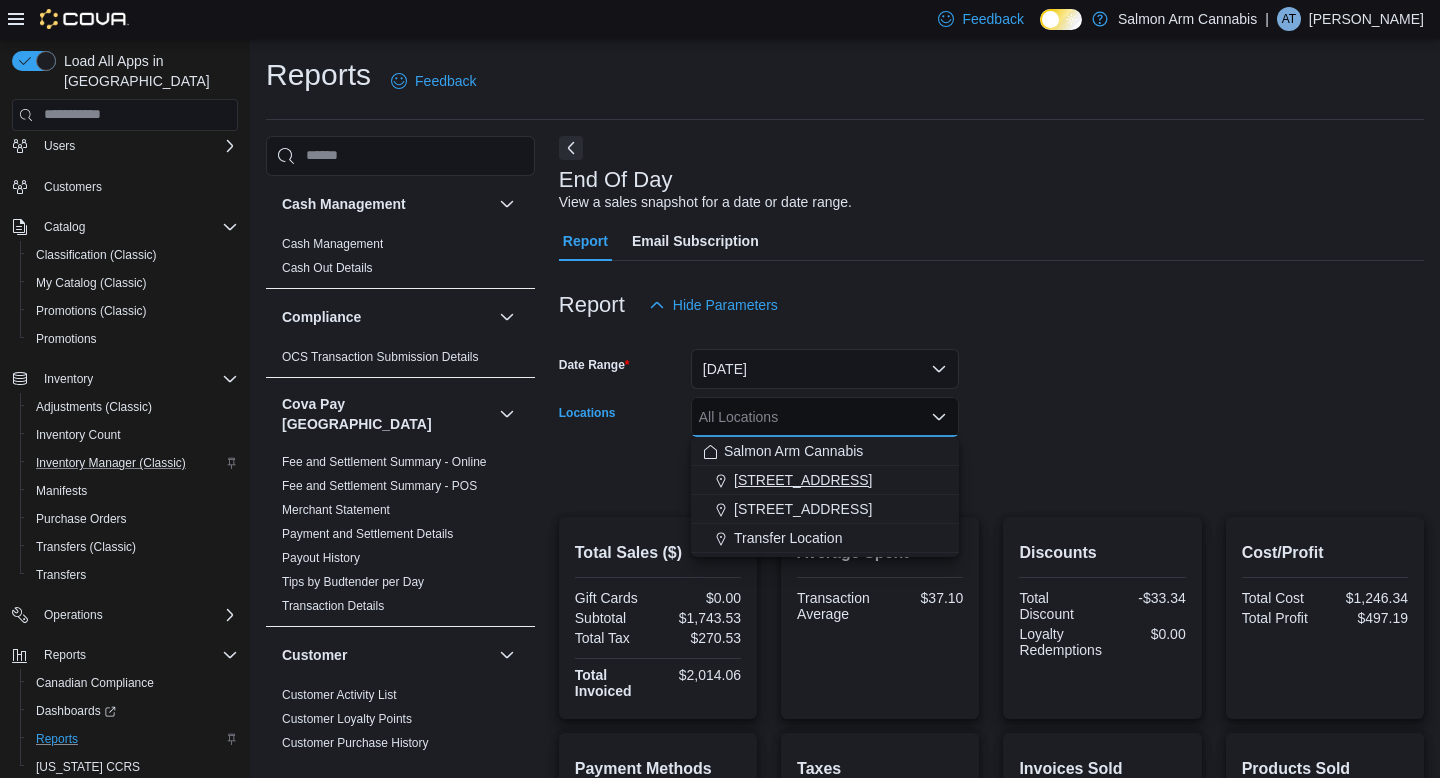 click on "[STREET_ADDRESS]" at bounding box center [803, 480] 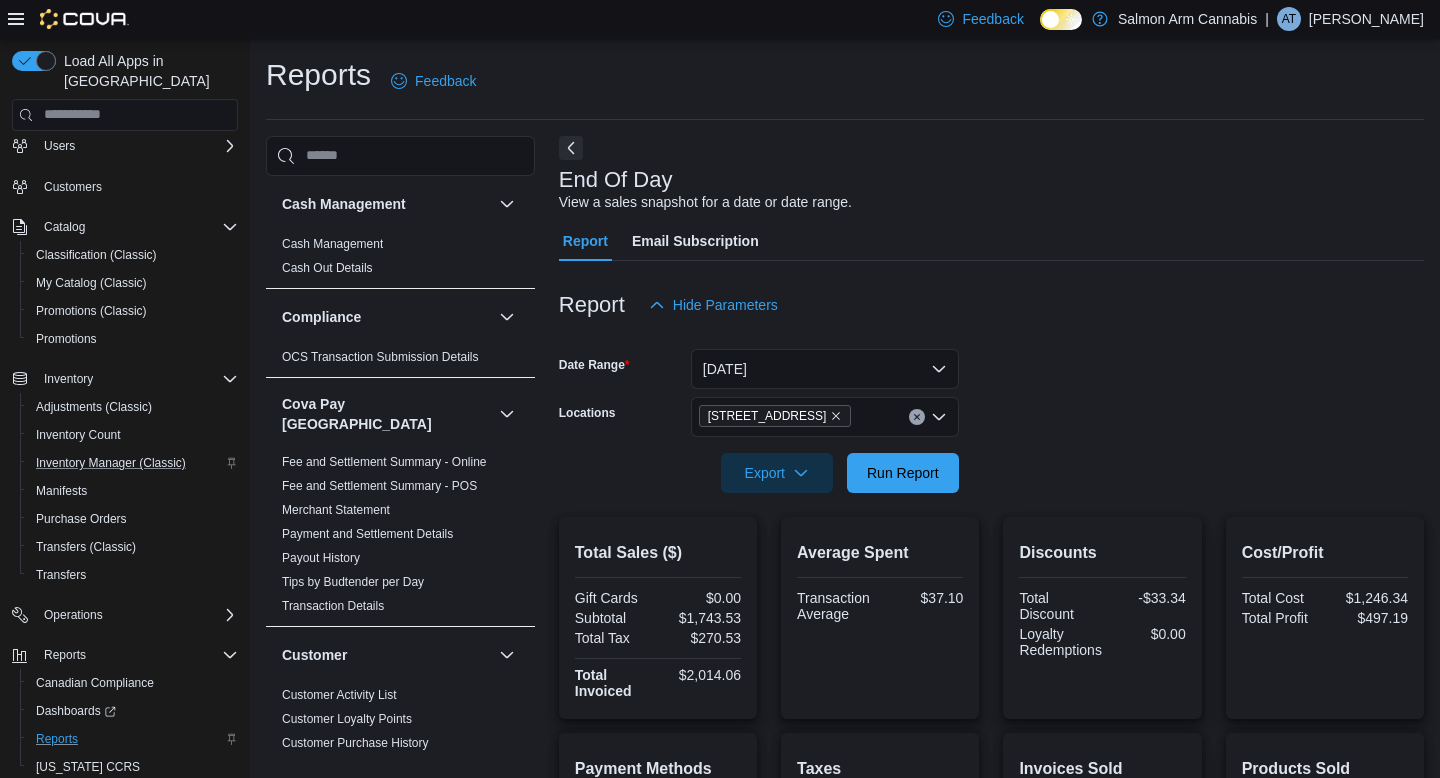 drag, startPoint x: 1063, startPoint y: 465, endPoint x: 980, endPoint y: 480, distance: 84.34453 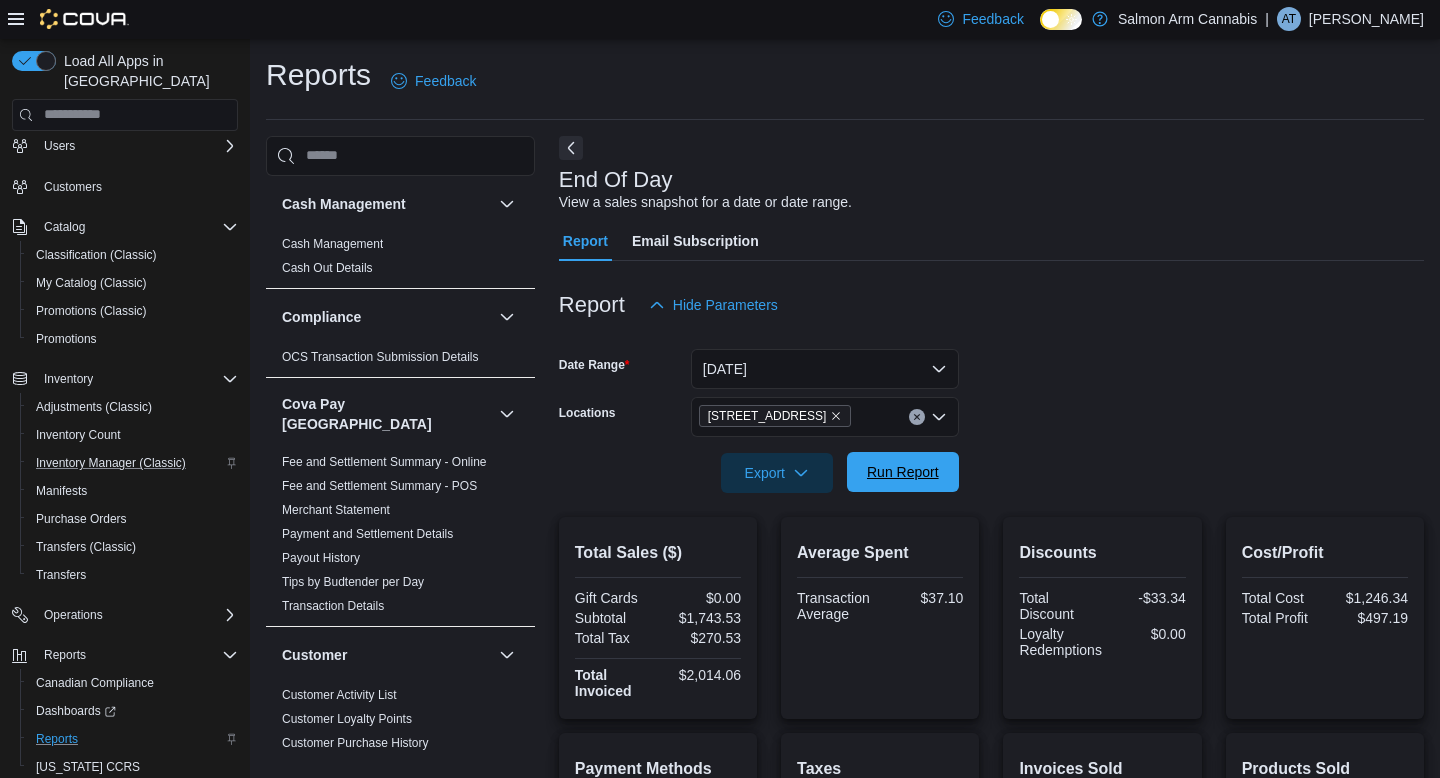 click on "Run Report" at bounding box center (903, 472) 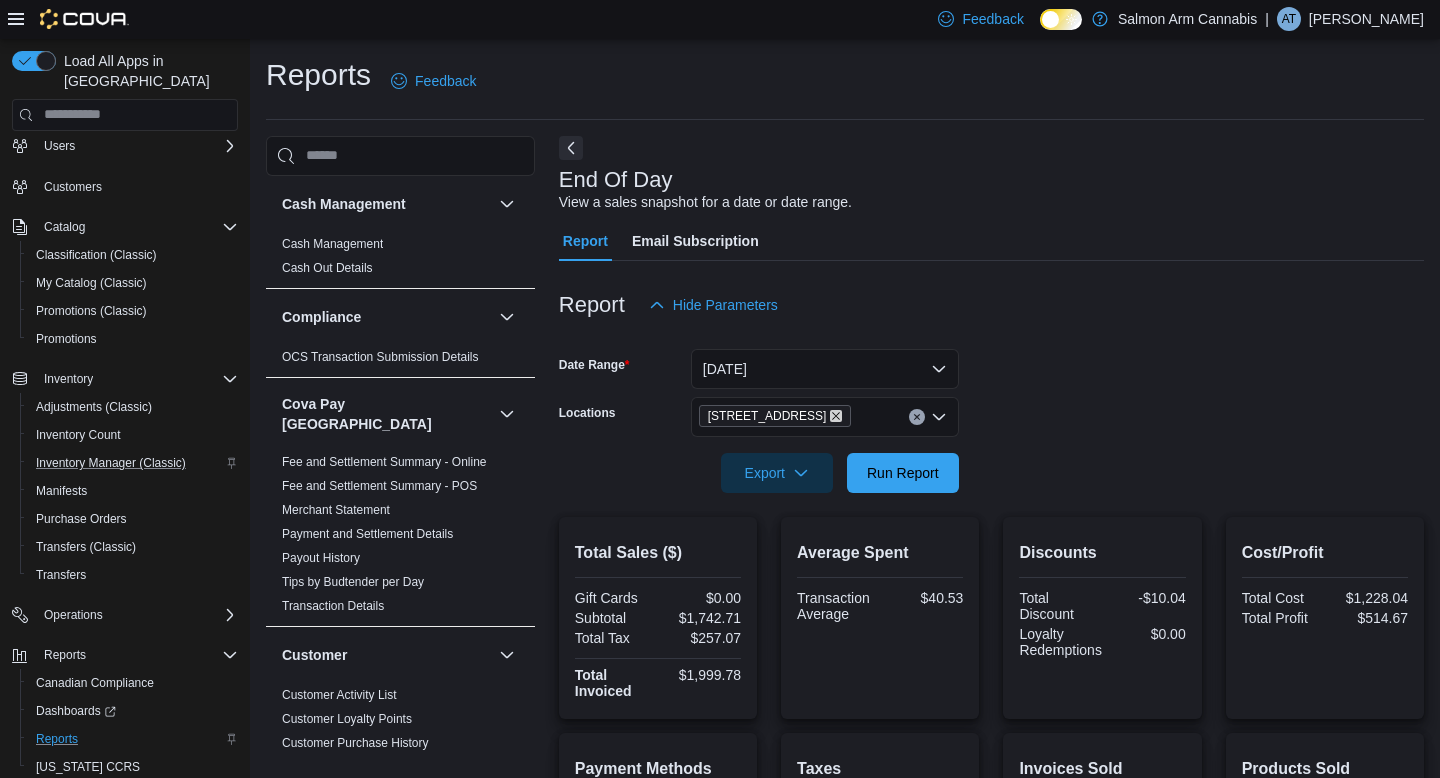 click 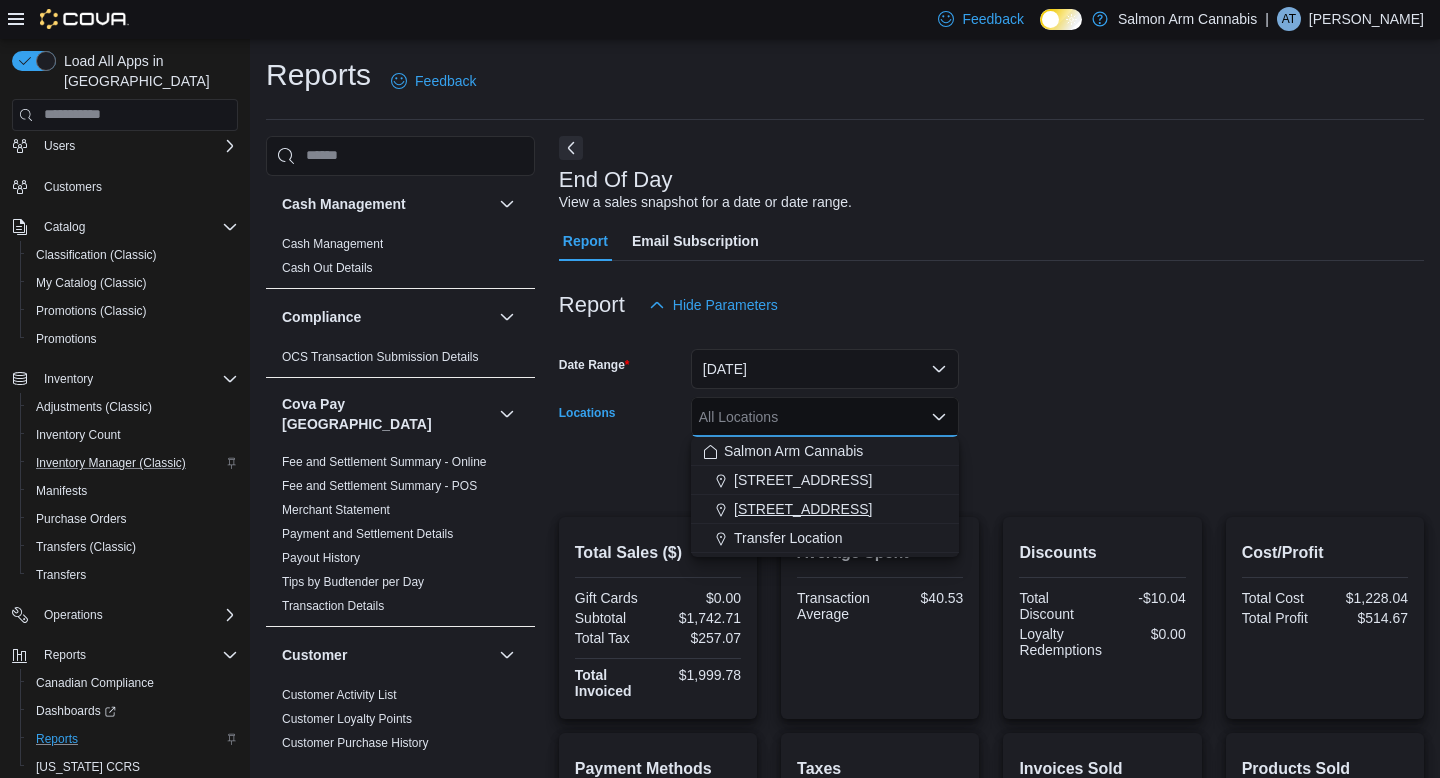 click on "[STREET_ADDRESS]" at bounding box center [803, 509] 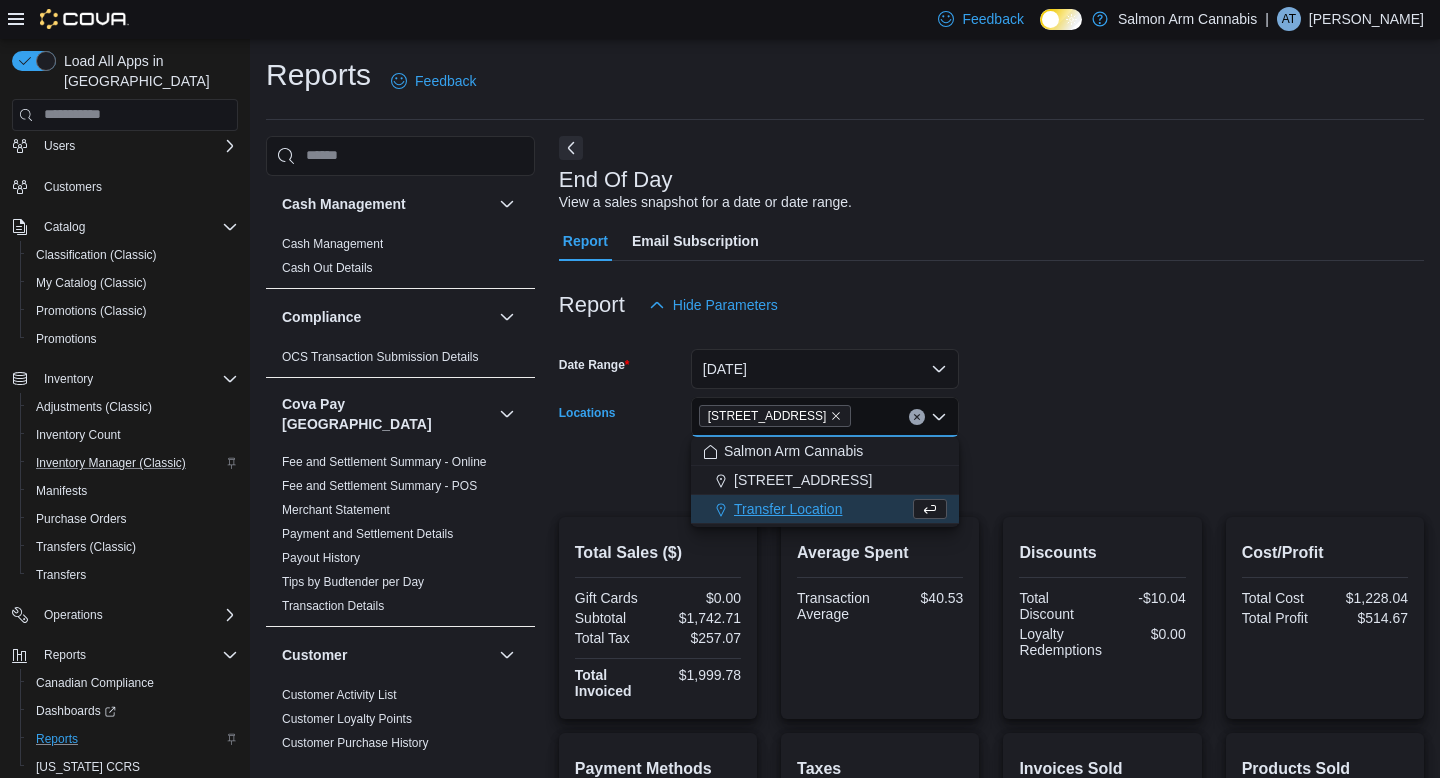 drag, startPoint x: 999, startPoint y: 519, endPoint x: 975, endPoint y: 519, distance: 24 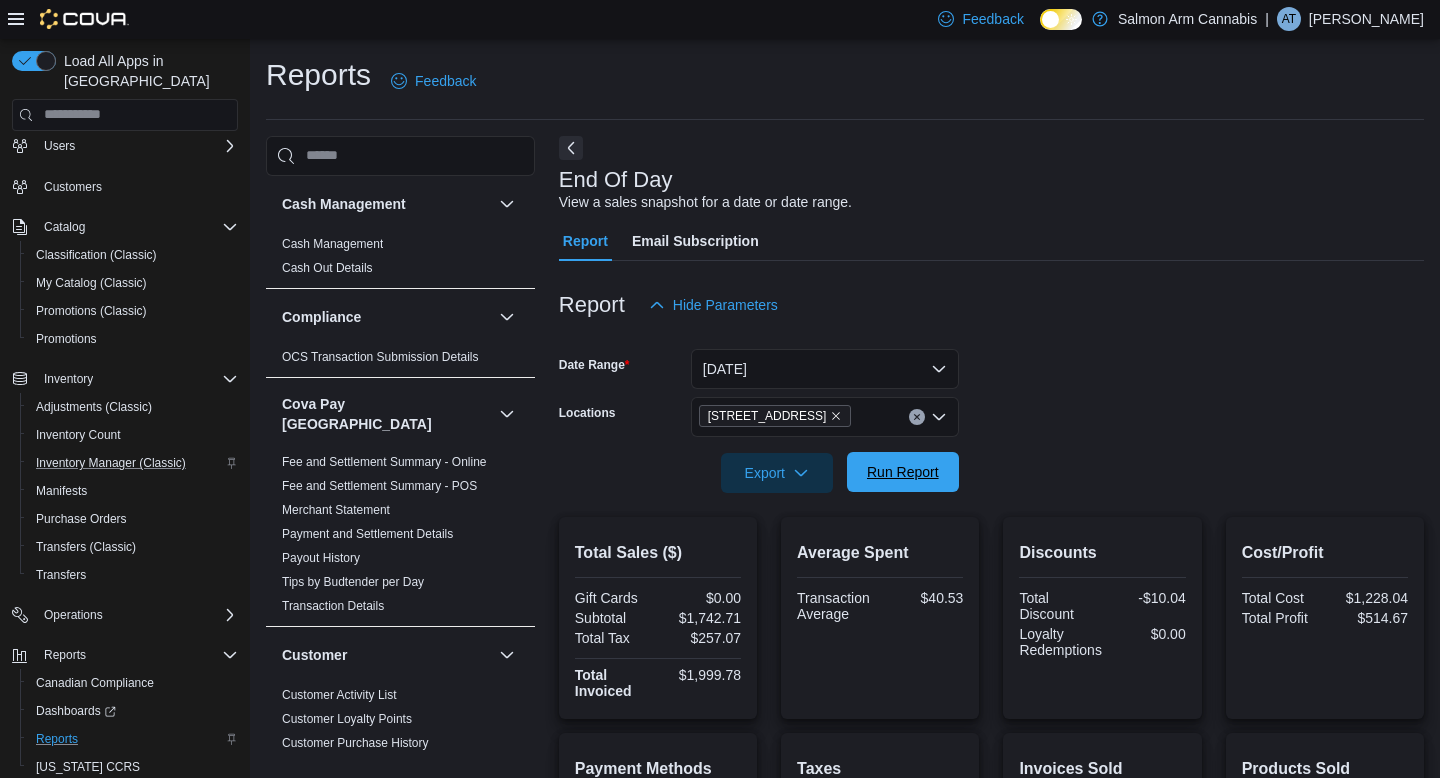 click on "Run Report" at bounding box center [903, 472] 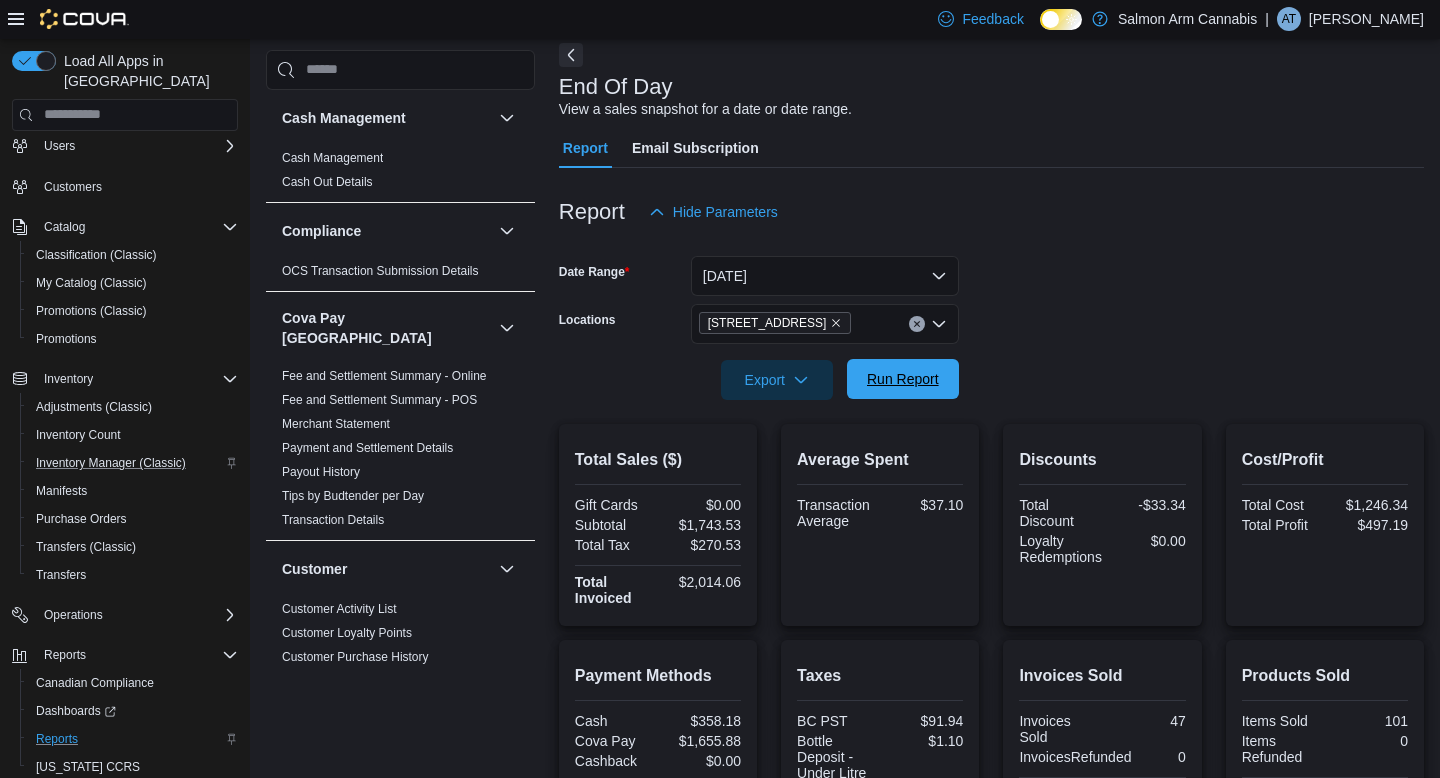 scroll, scrollTop: 529, scrollLeft: 0, axis: vertical 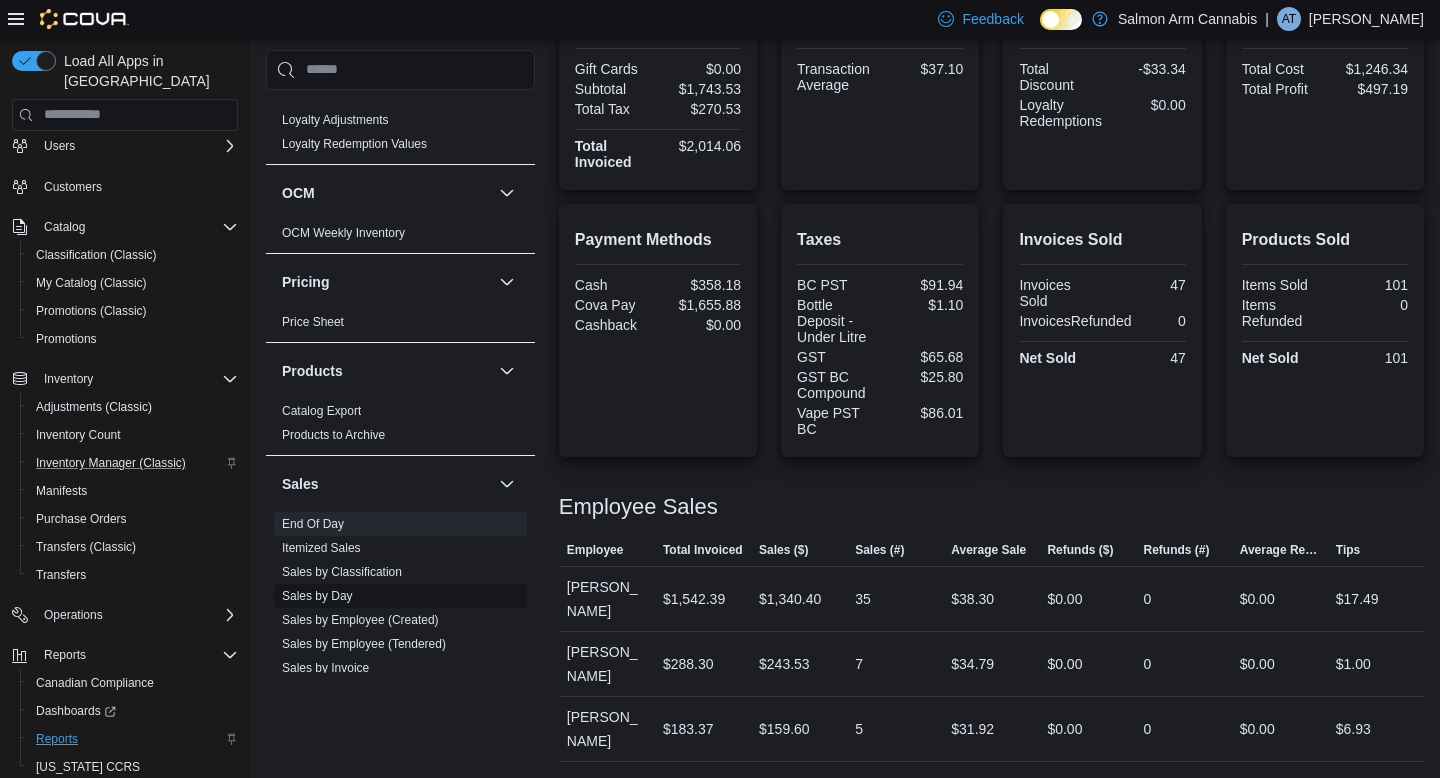 click on "Sales by Day" at bounding box center (317, 596) 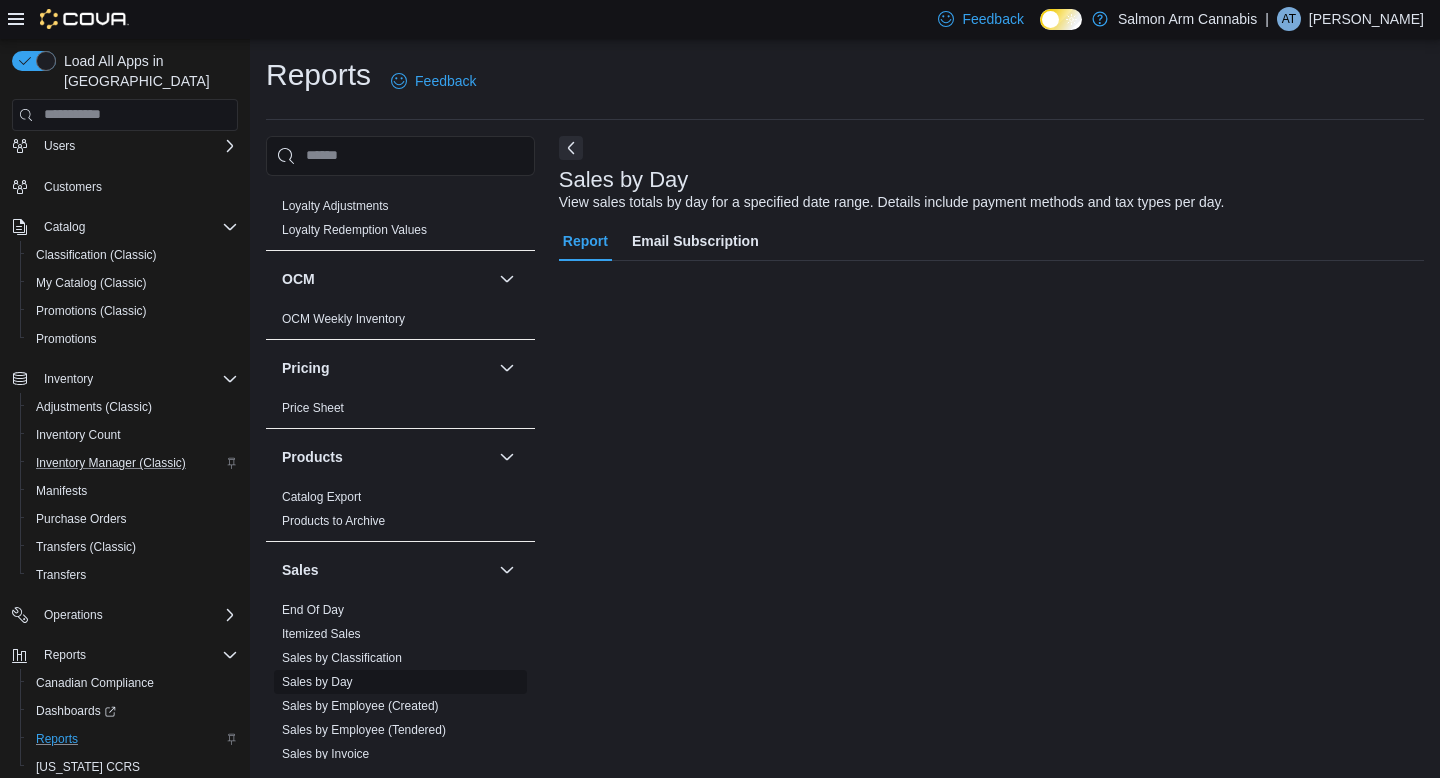 scroll, scrollTop: 0, scrollLeft: 0, axis: both 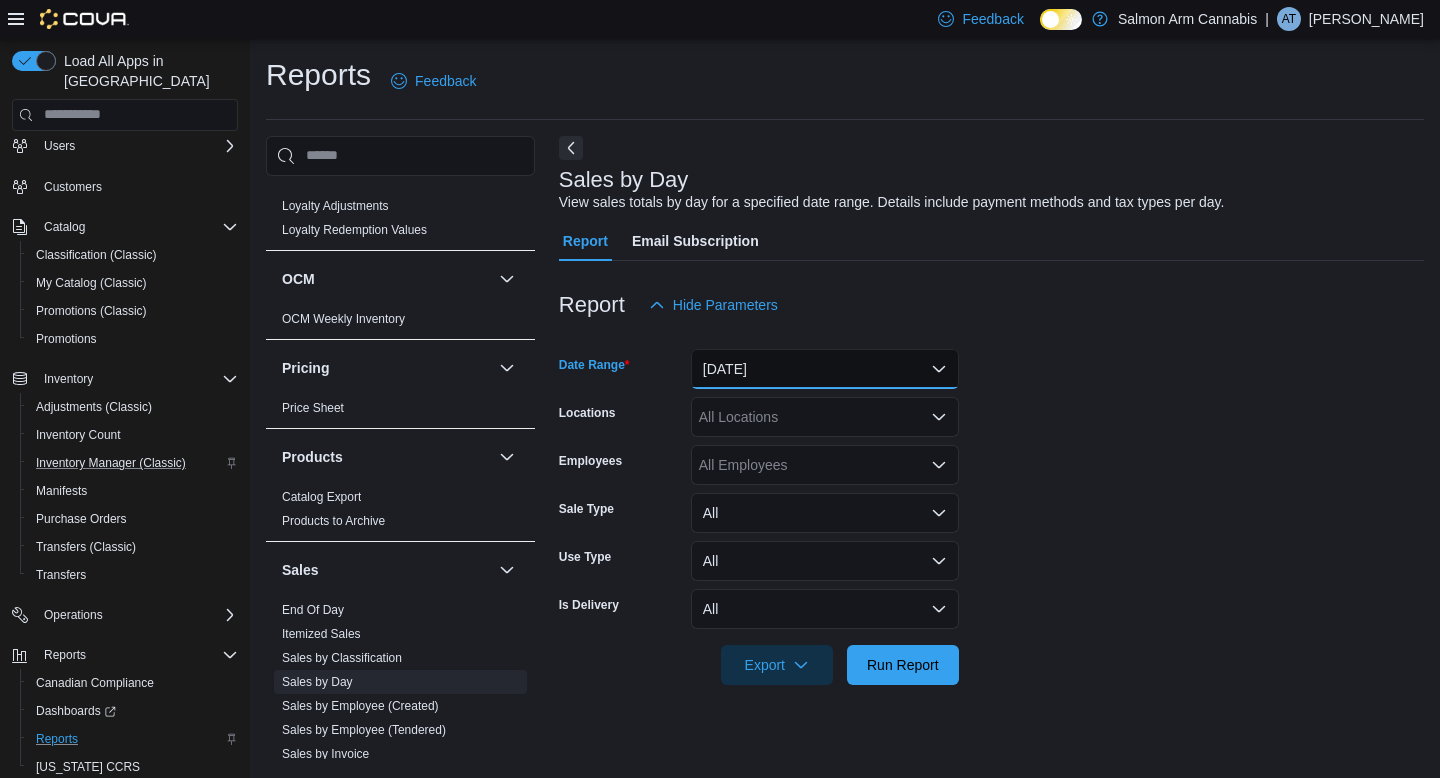 click on "[DATE]" at bounding box center (825, 369) 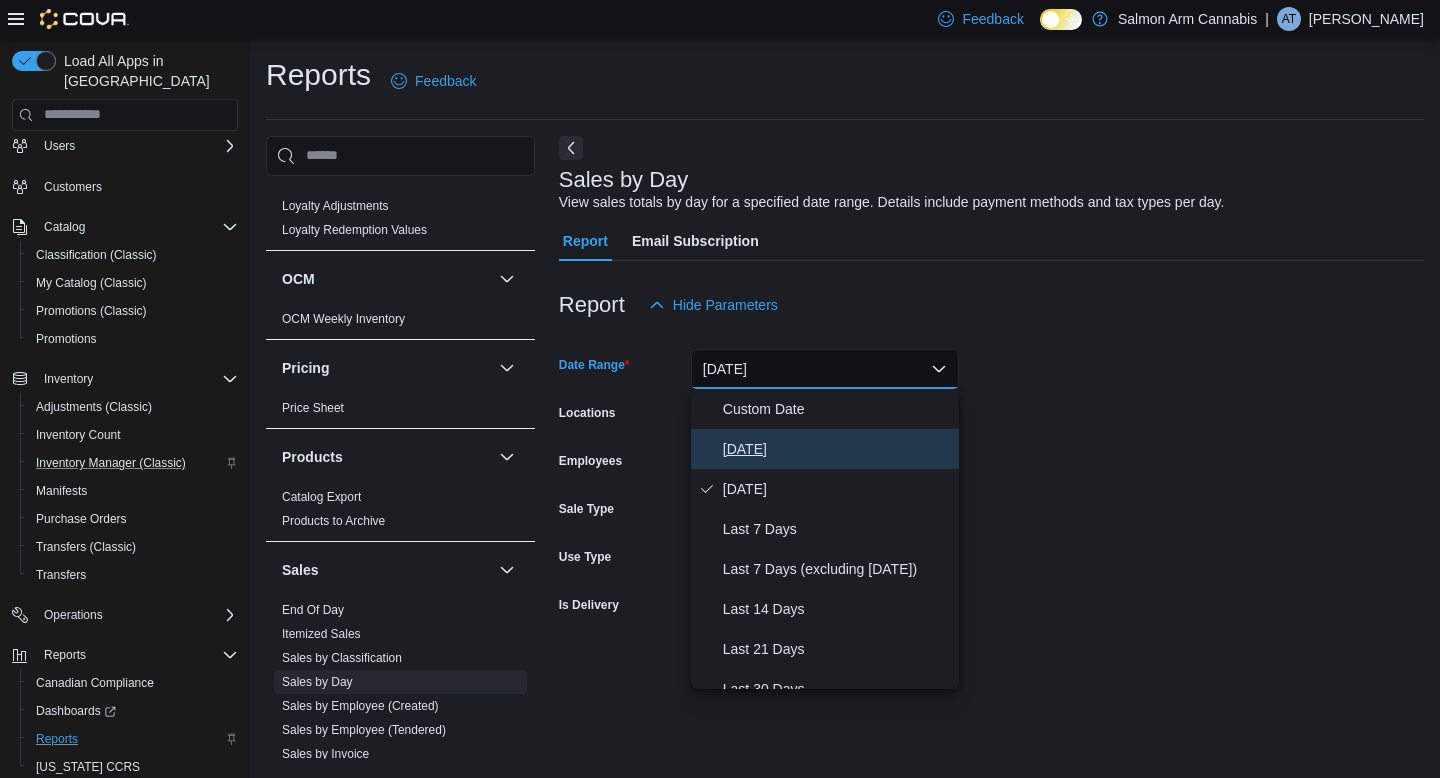click on "[DATE]" at bounding box center [837, 449] 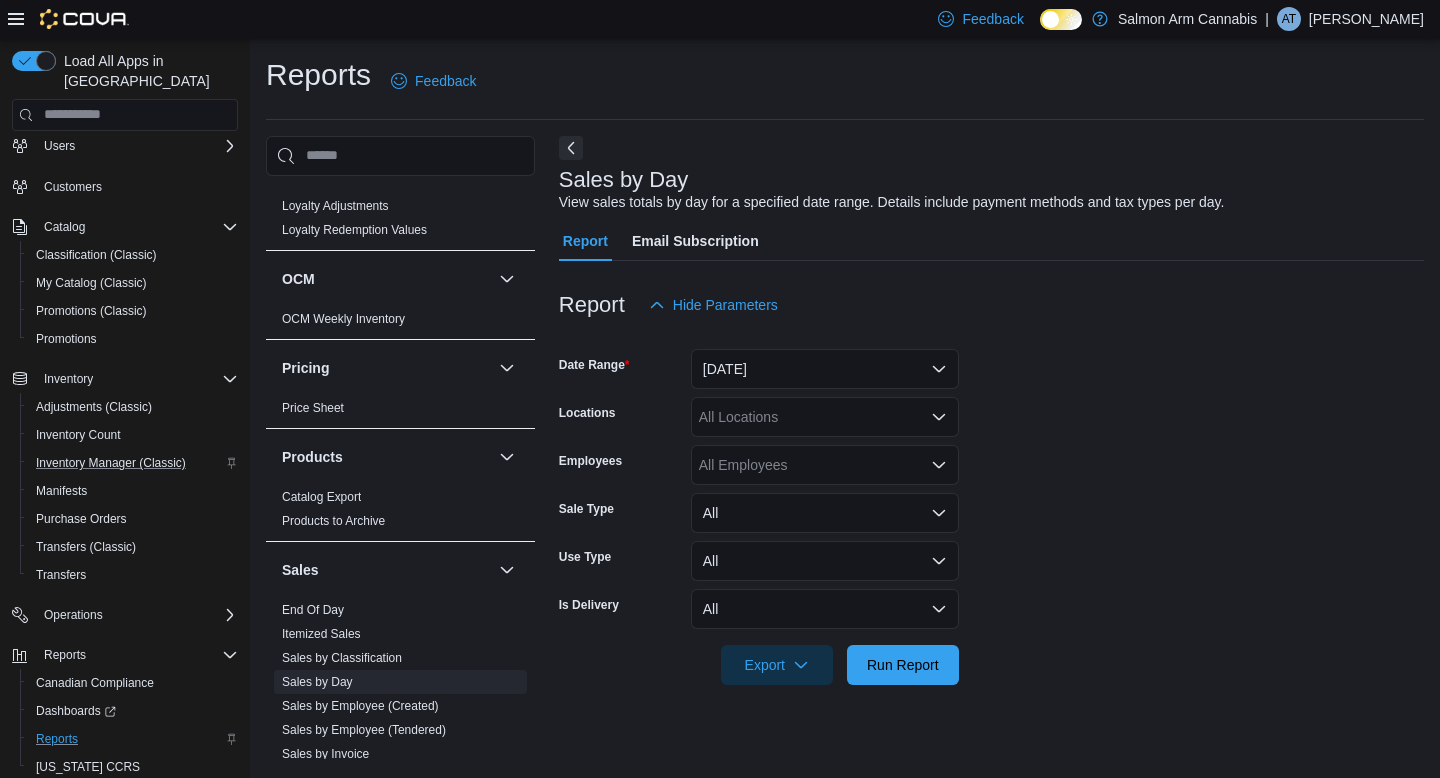 drag, startPoint x: 1076, startPoint y: 566, endPoint x: 1058, endPoint y: 559, distance: 19.313208 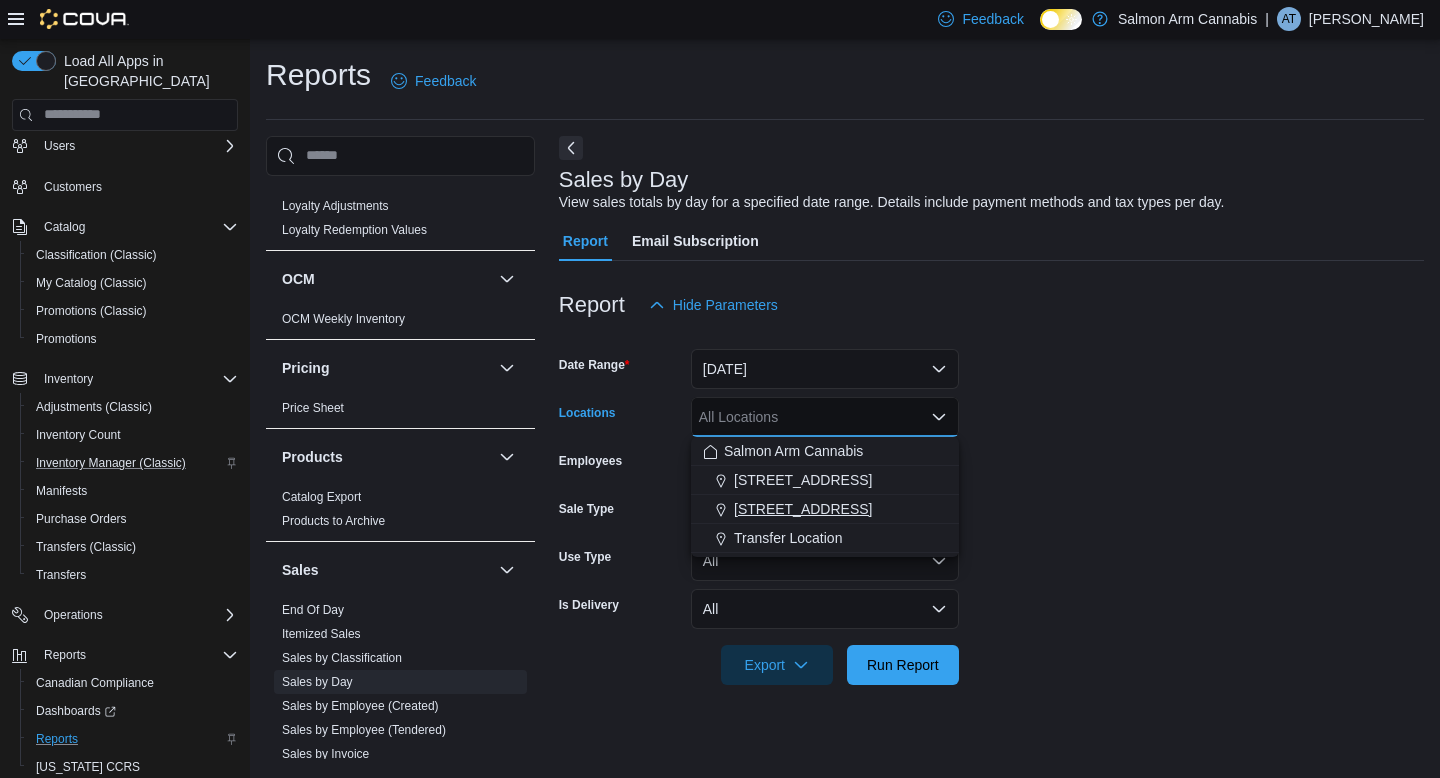 click on "[STREET_ADDRESS]" at bounding box center [803, 509] 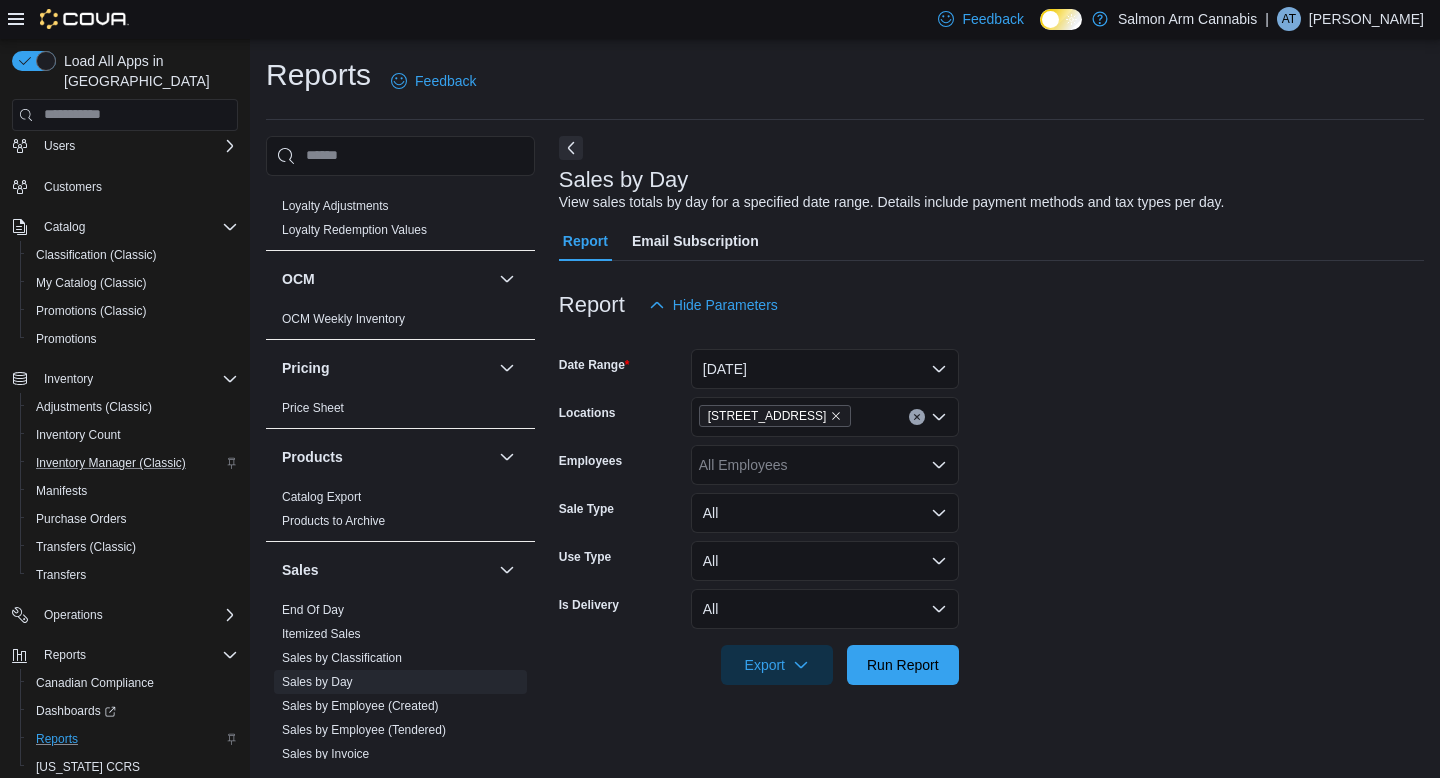 drag, startPoint x: 1058, startPoint y: 572, endPoint x: 996, endPoint y: 580, distance: 62.514 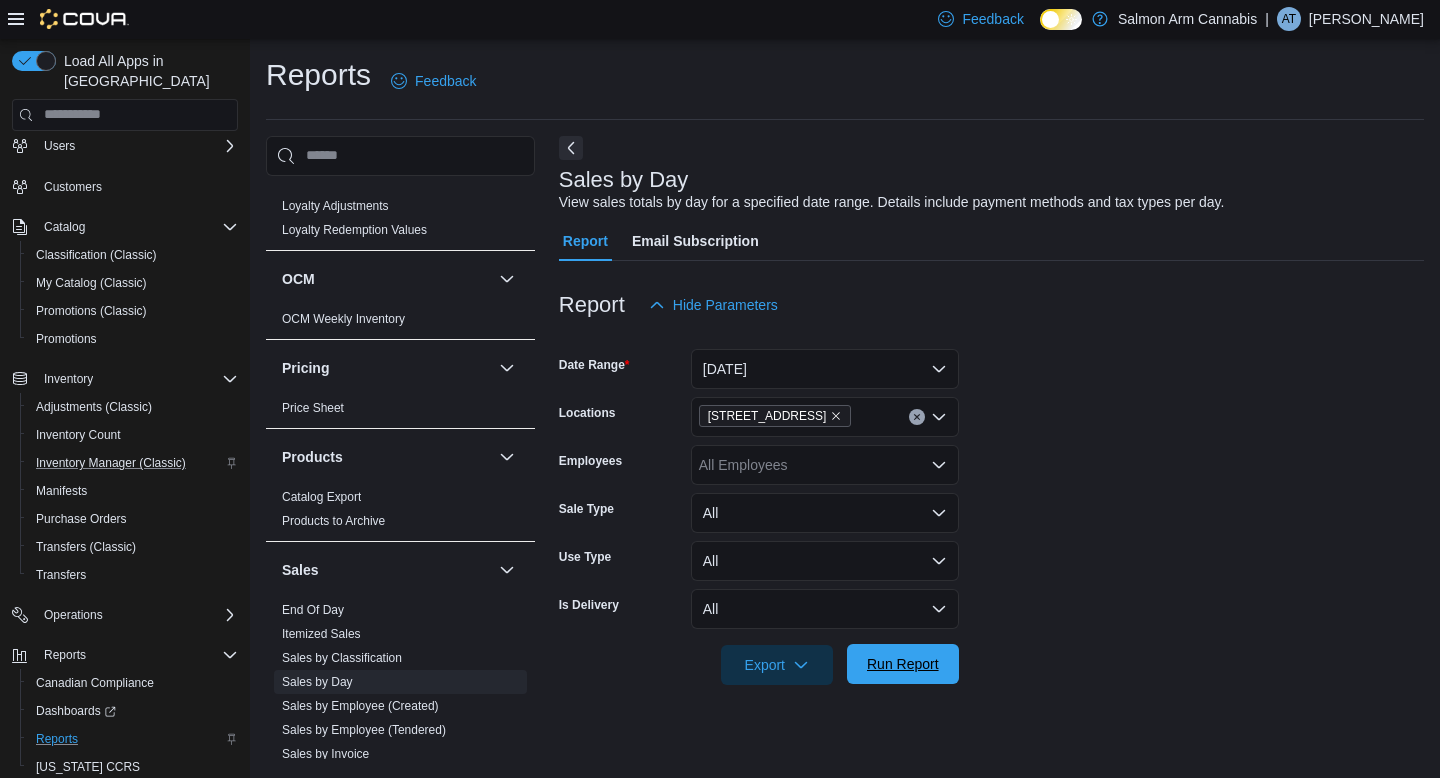 click on "Run Report" at bounding box center [903, 664] 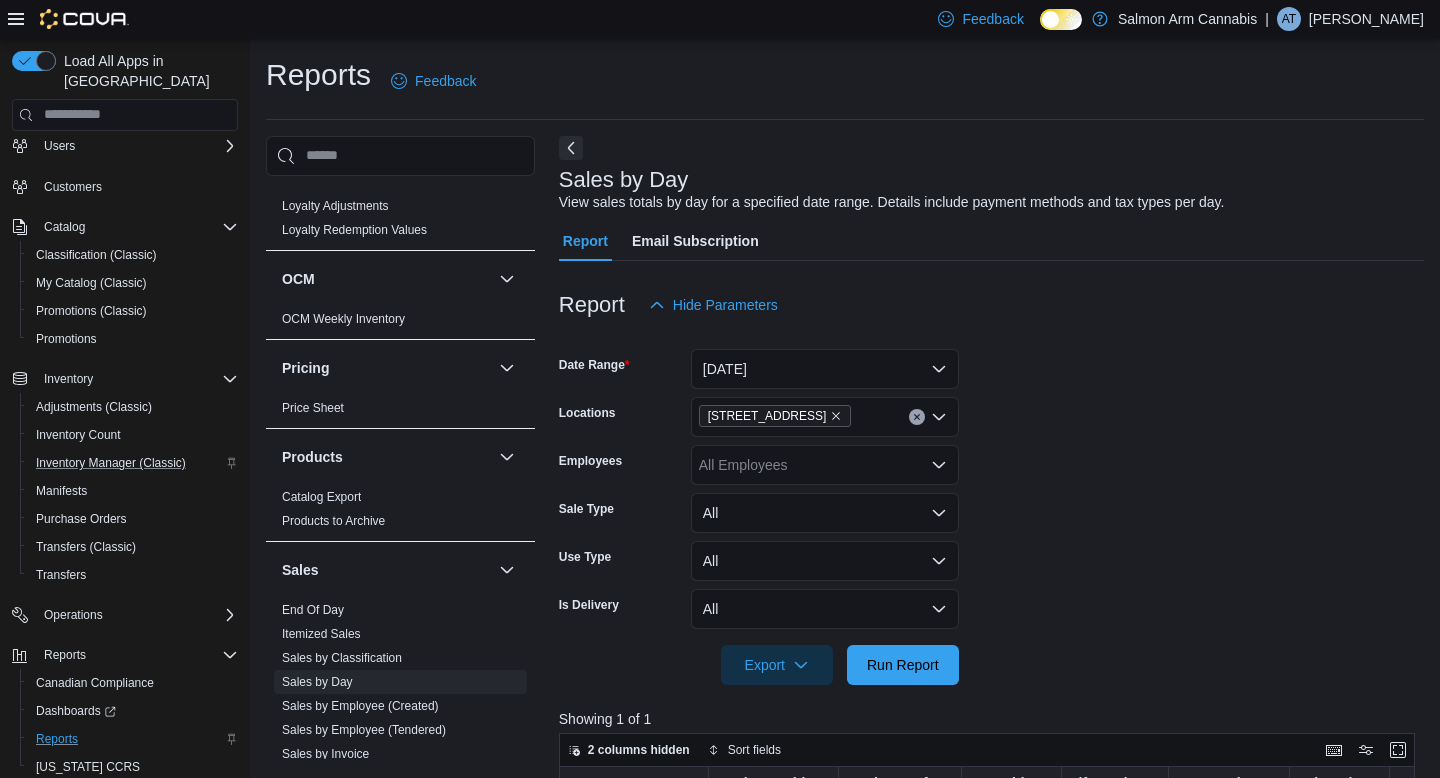 click on "Reports Feedback Cash Management Cash Management Cash Out Details Compliance OCS Transaction Submission Details Cova Pay Canada Fee and Settlement Summary - Online Fee and Settlement Summary - POS Merchant Statement Payment and Settlement Details Payout History Tips by Budtender per Day Transaction Details Customer Customer Activity List Customer Loyalty Points Customer Purchase History Customer Queue New Customers Discounts & Promotions Discounts Promotion Details Promotions Finance GL Account Totals GL Transactions Inventory Inventory Adjustments Inventory by Product Historical Inventory Count Details Inventory On Hand by Package Inventory On Hand by Product Inventory Transactions Package Details Package History Product Expirations Purchase Orders Reorder Transfers Loyalty Loyalty Adjustments Loyalty Redemption Values OCM OCM Weekly Inventory Pricing Price Sheet Products Catalog Export Products to Archive Sales End Of Day Itemized Sales Sales by Classification Sales by Day Sales by Employee (Created) Taxes" at bounding box center [845, 705] 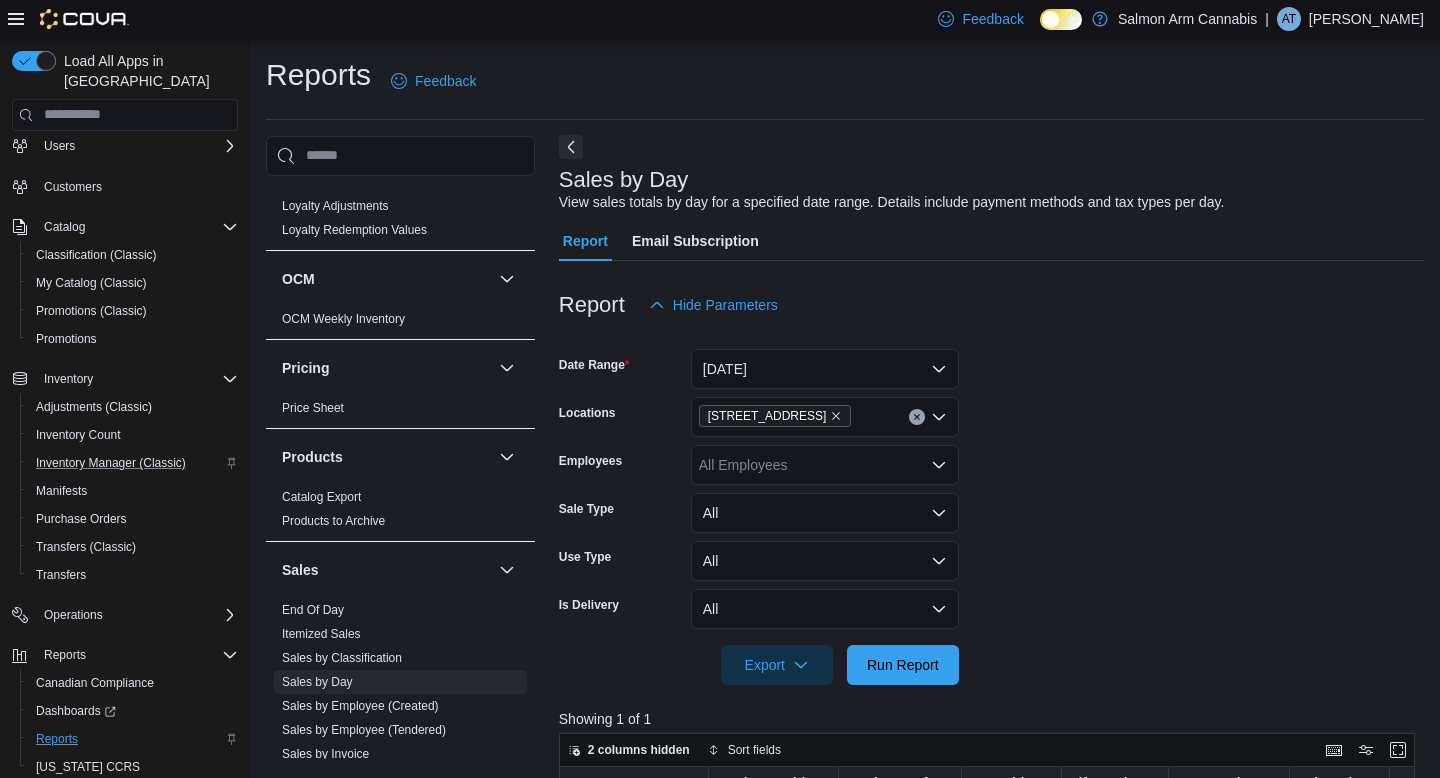 click at bounding box center (571, 147) 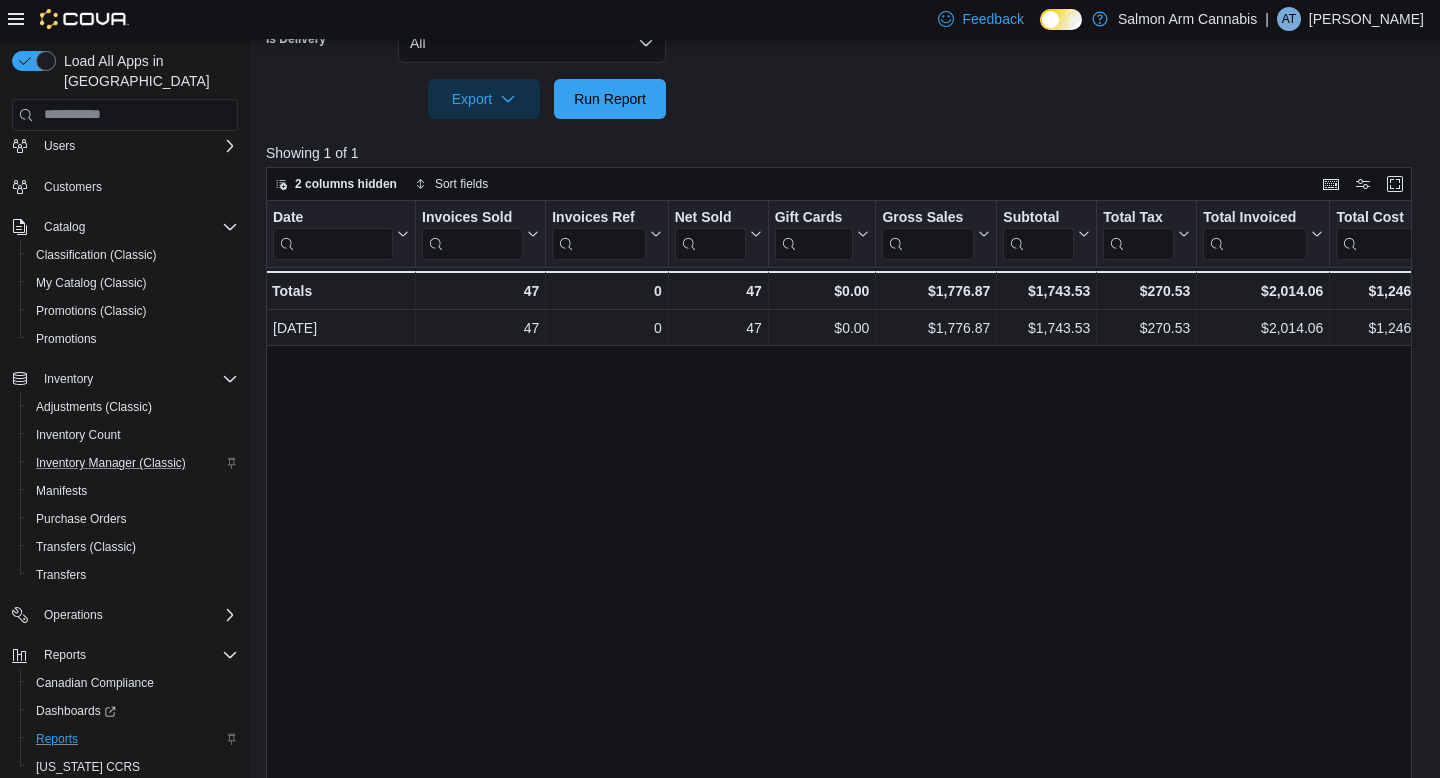 scroll, scrollTop: 0, scrollLeft: 0, axis: both 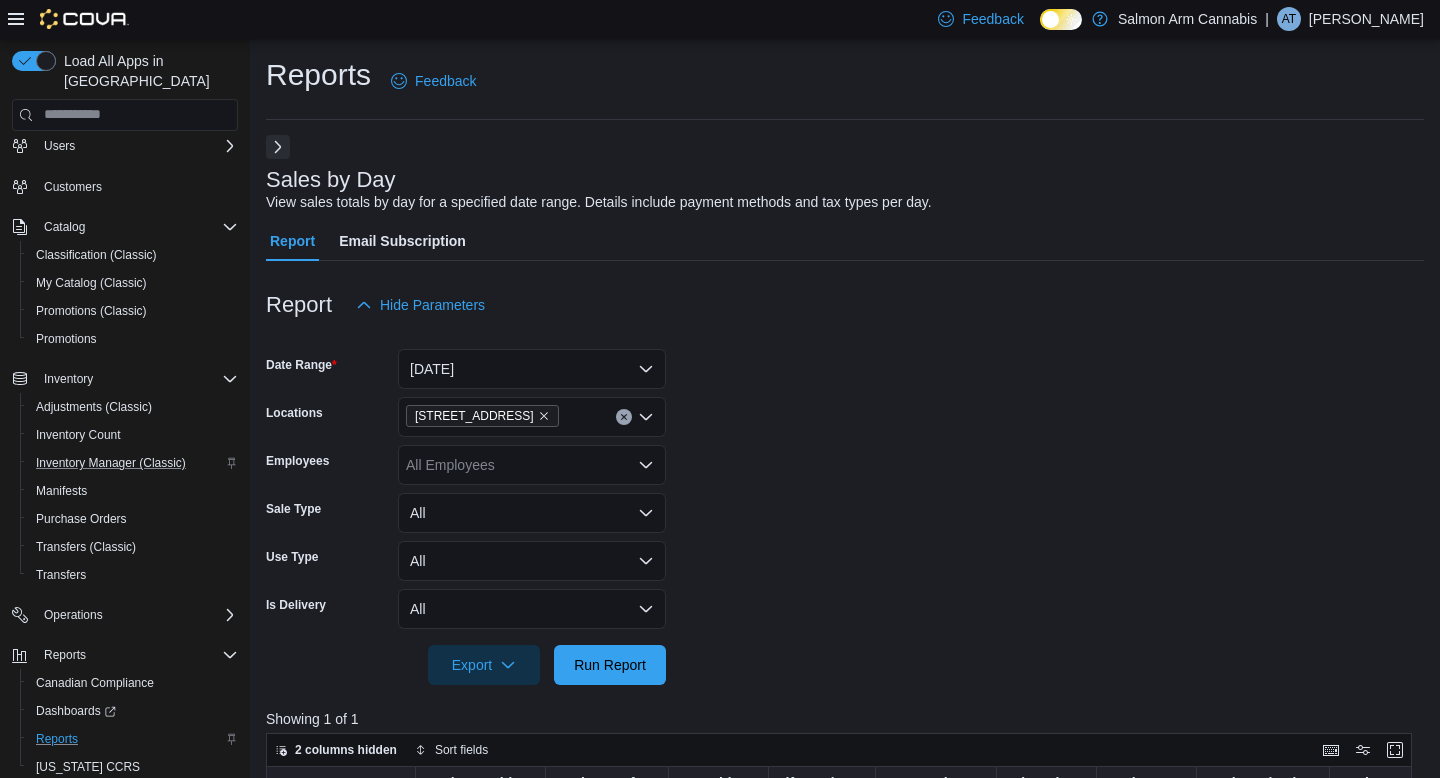 click at bounding box center [278, 147] 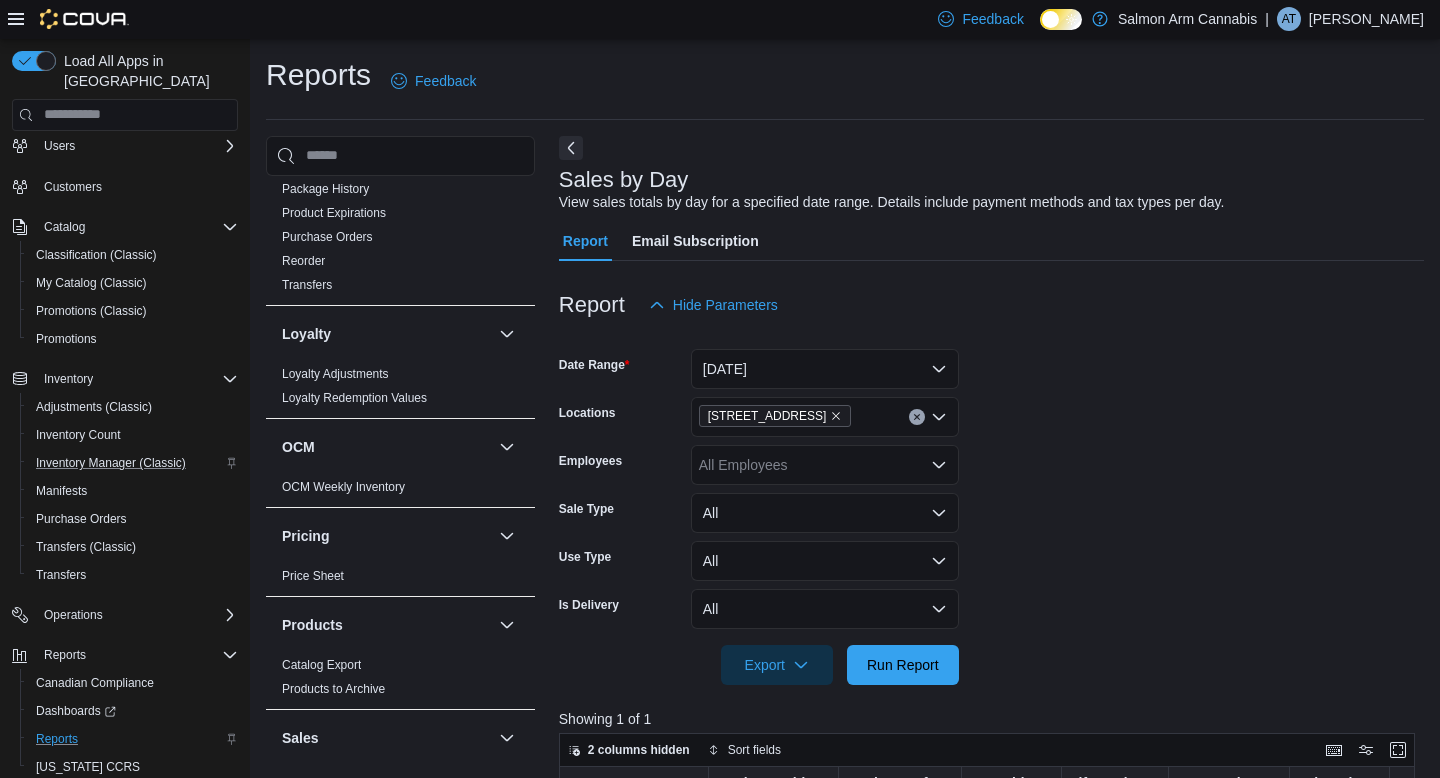 scroll, scrollTop: 1577, scrollLeft: 0, axis: vertical 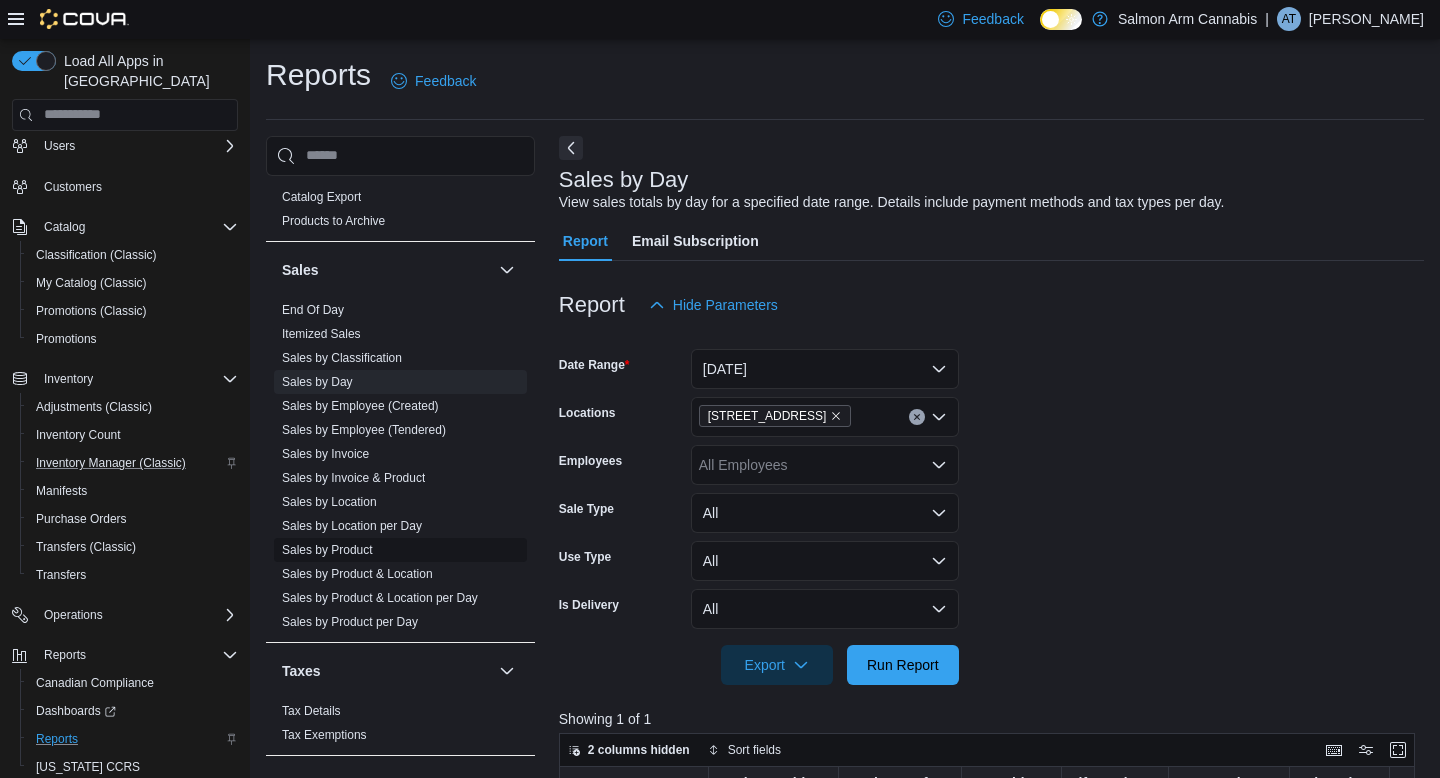 click on "Sales by Product" at bounding box center (327, 550) 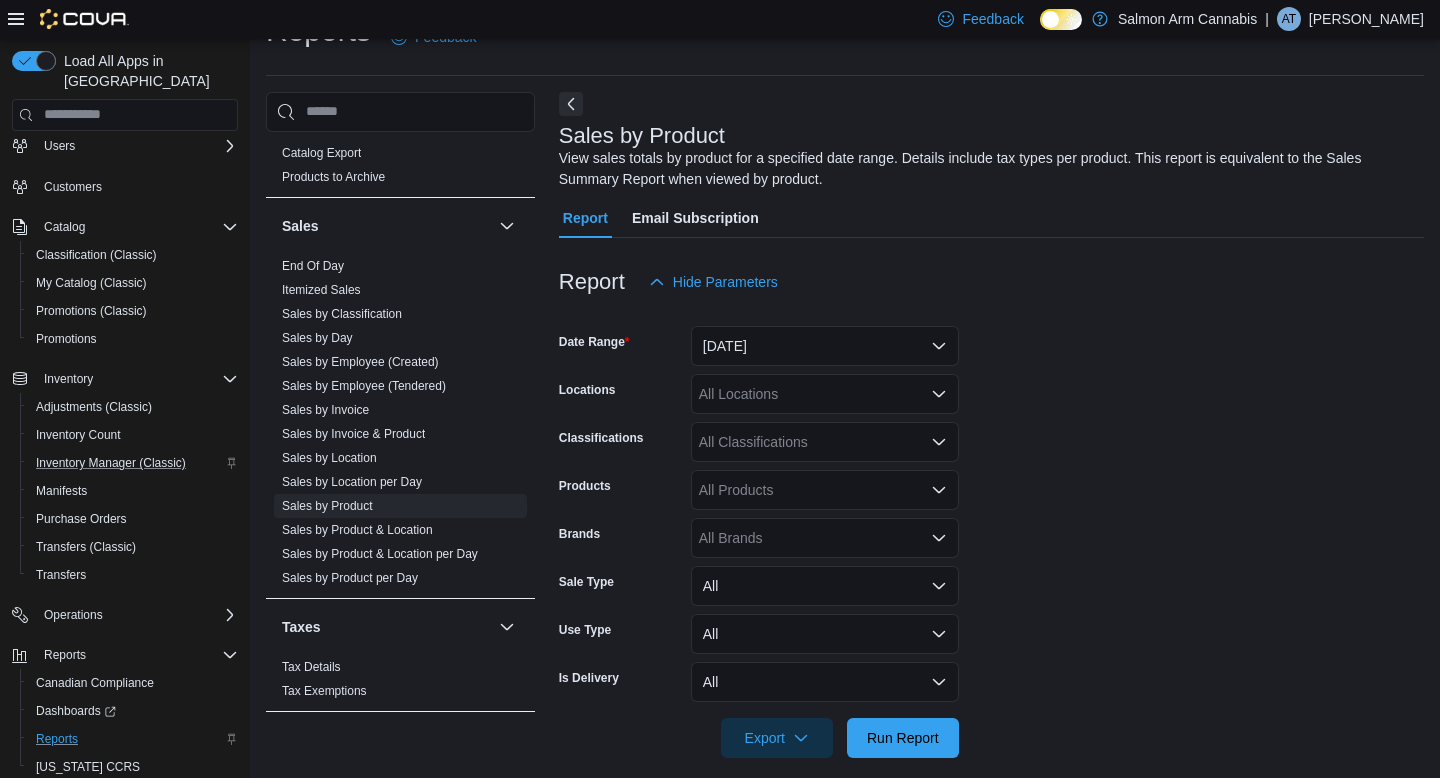 scroll, scrollTop: 64, scrollLeft: 0, axis: vertical 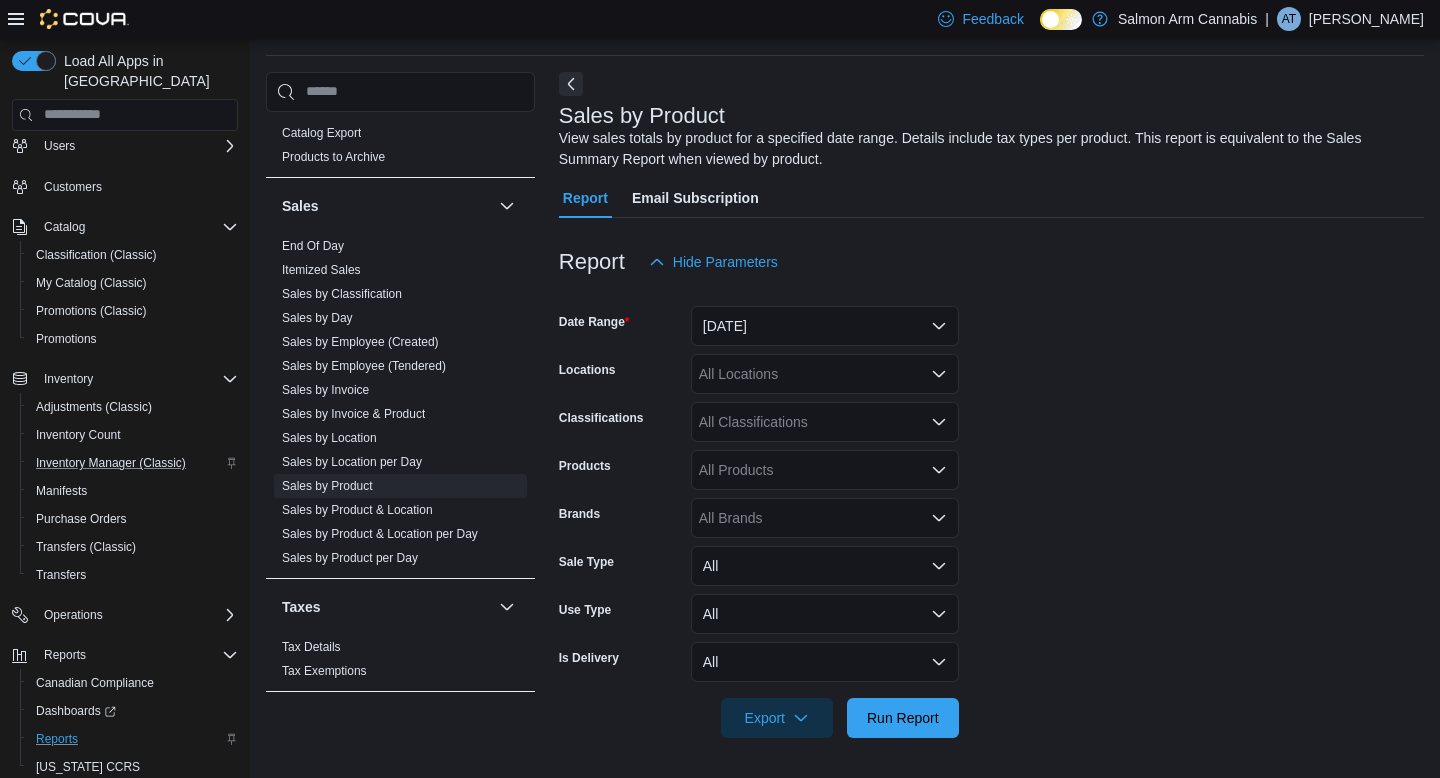click on "All Locations" at bounding box center (825, 374) 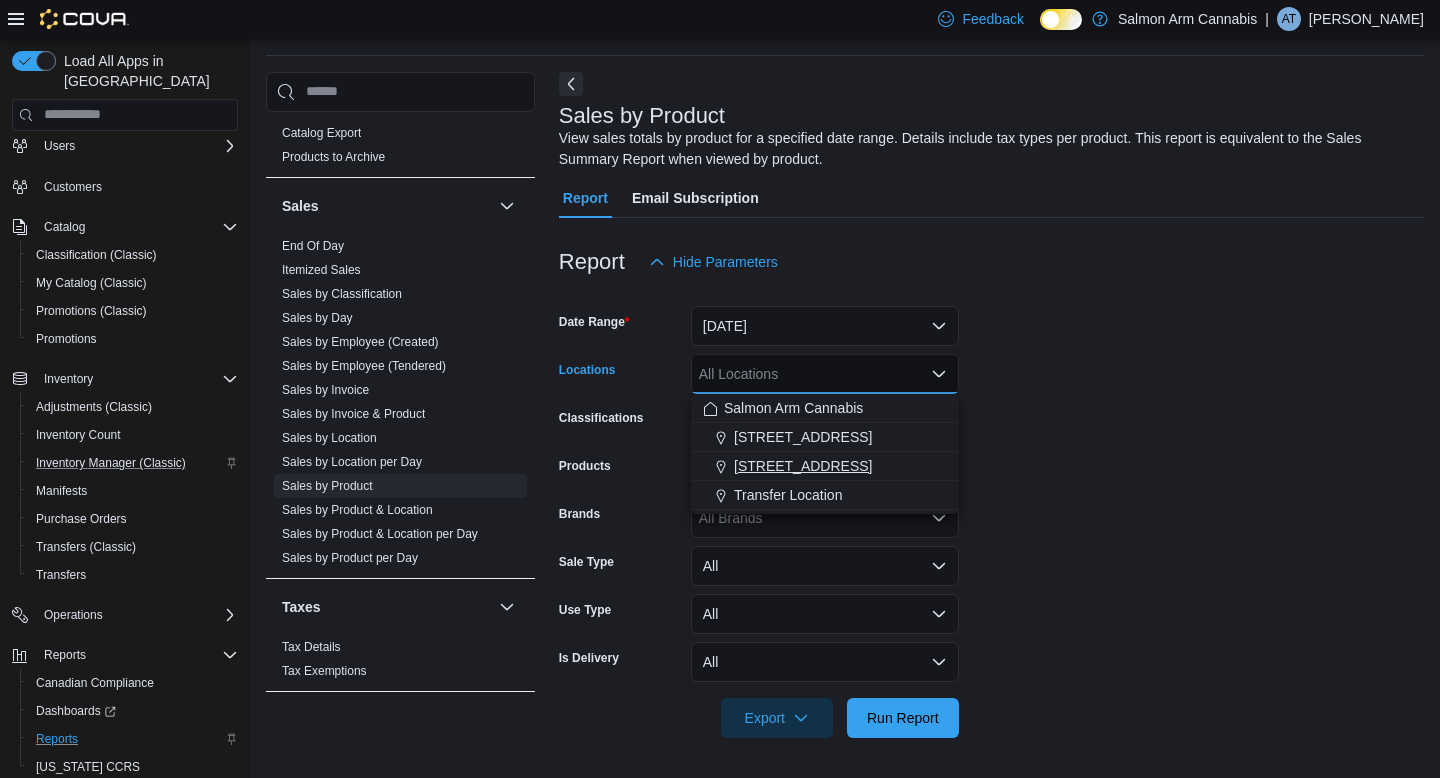 click on "[STREET_ADDRESS]" at bounding box center (803, 466) 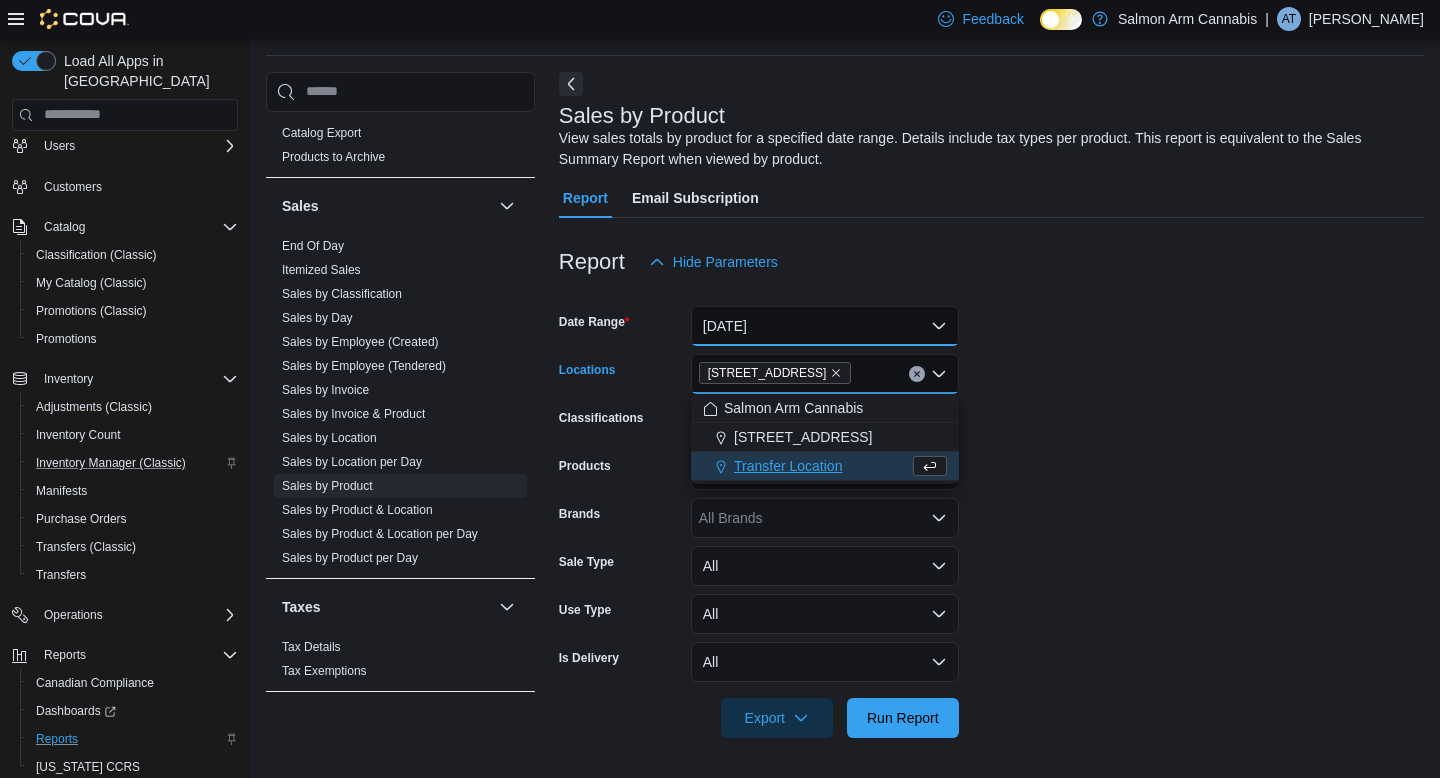 click on "[DATE]" at bounding box center [825, 326] 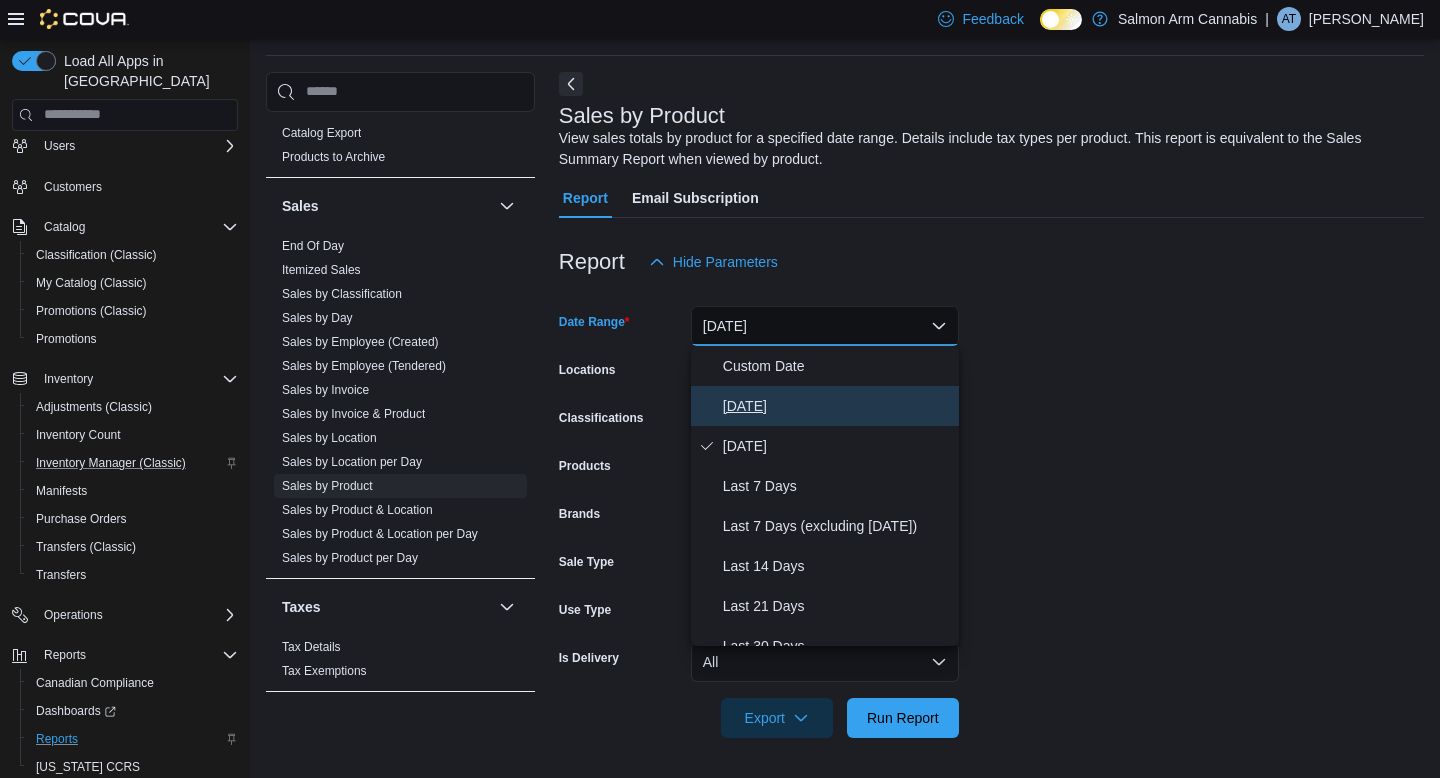 click on "[DATE]" at bounding box center [837, 406] 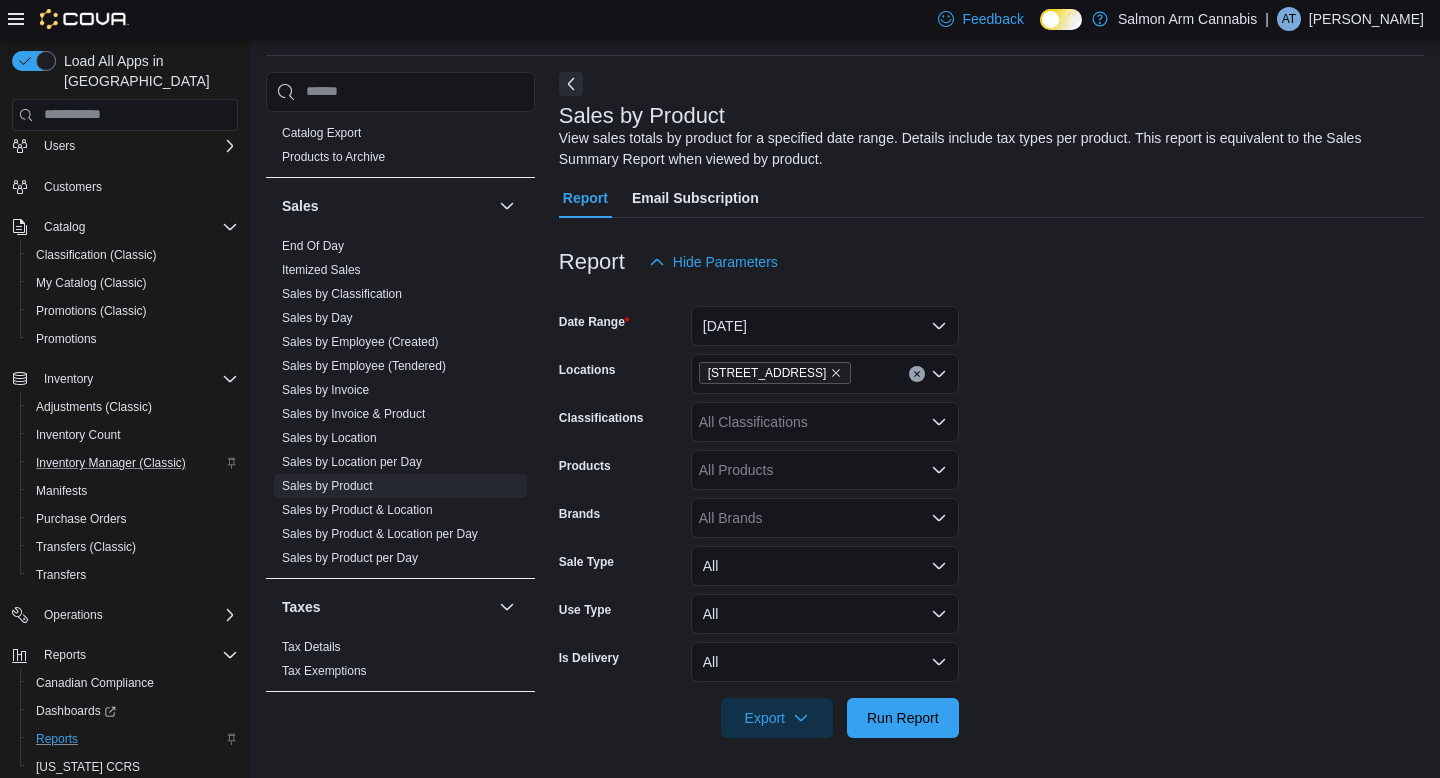 click on "Date Range [DATE] Locations [STREET_ADDRESS] Classifications All Classifications Products All Products Brands All Brands Sale Type All Use Type All Is Delivery All Export  Run Report" at bounding box center [991, 510] 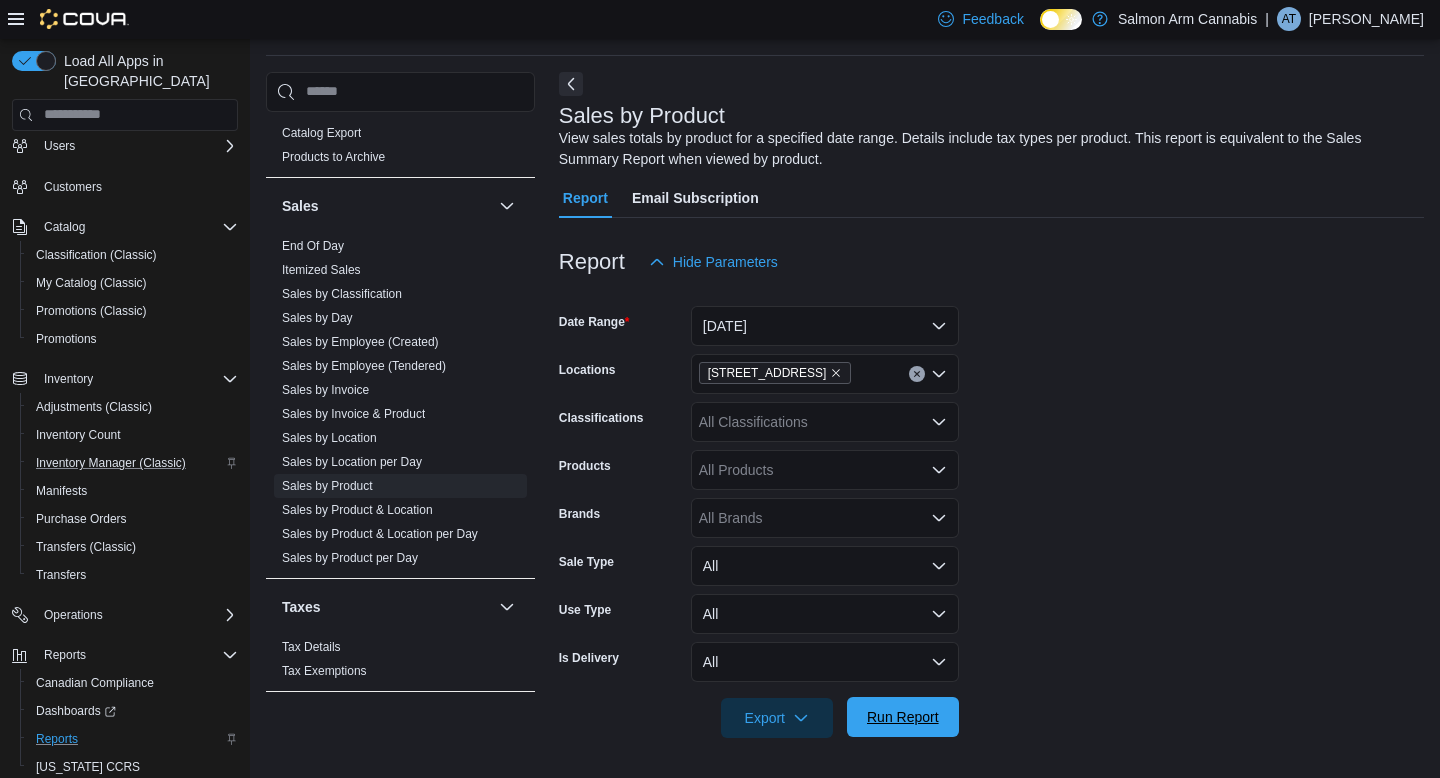 click on "Run Report" at bounding box center (903, 717) 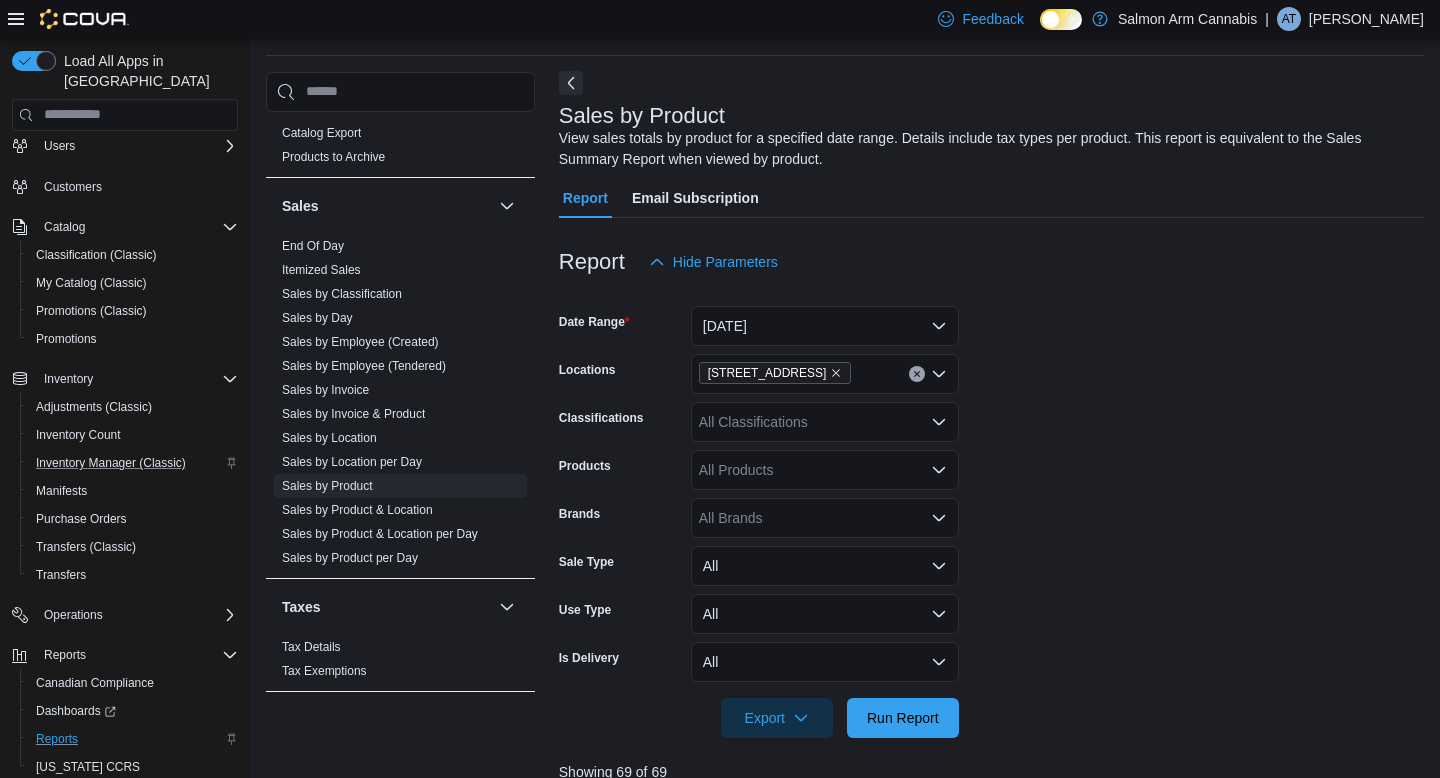 click at bounding box center (571, 83) 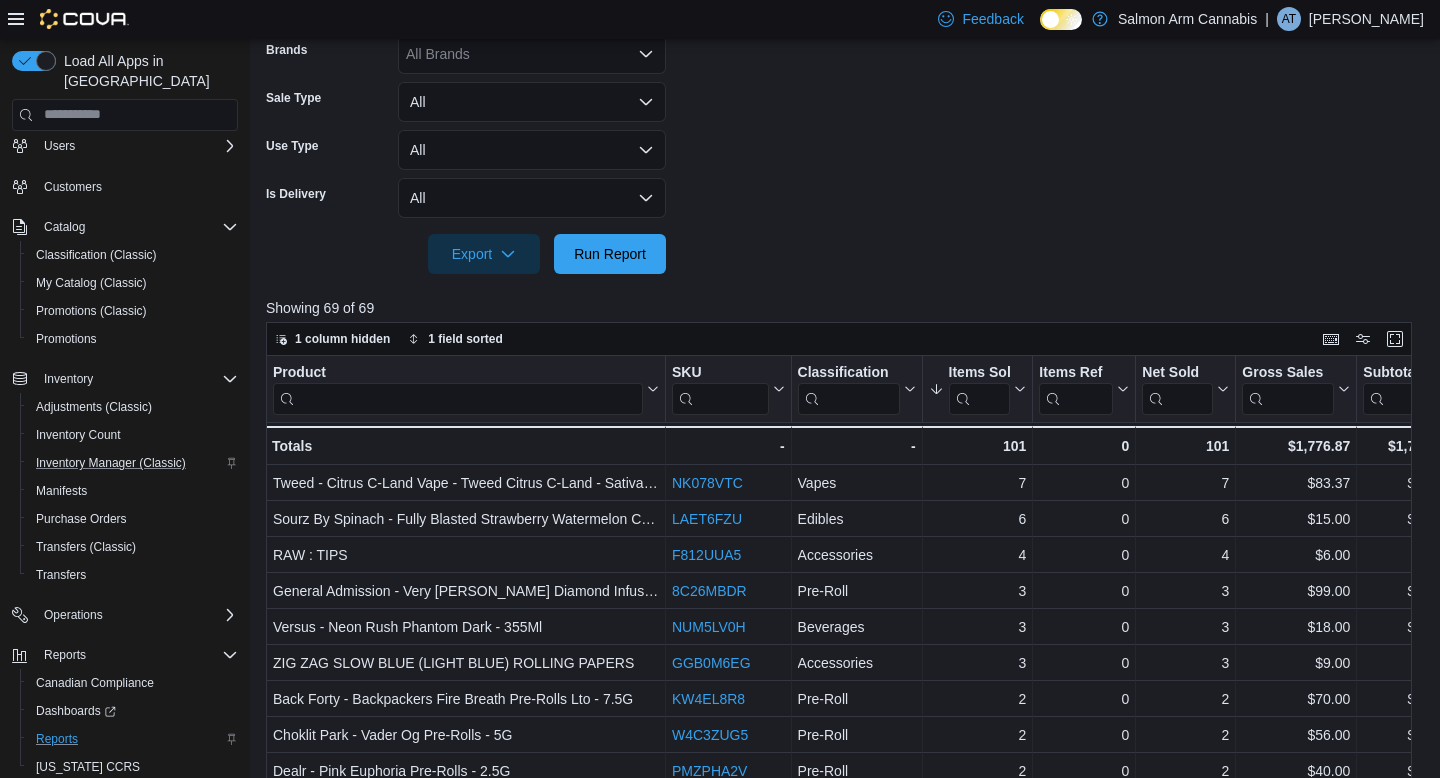 scroll, scrollTop: 508, scrollLeft: 0, axis: vertical 